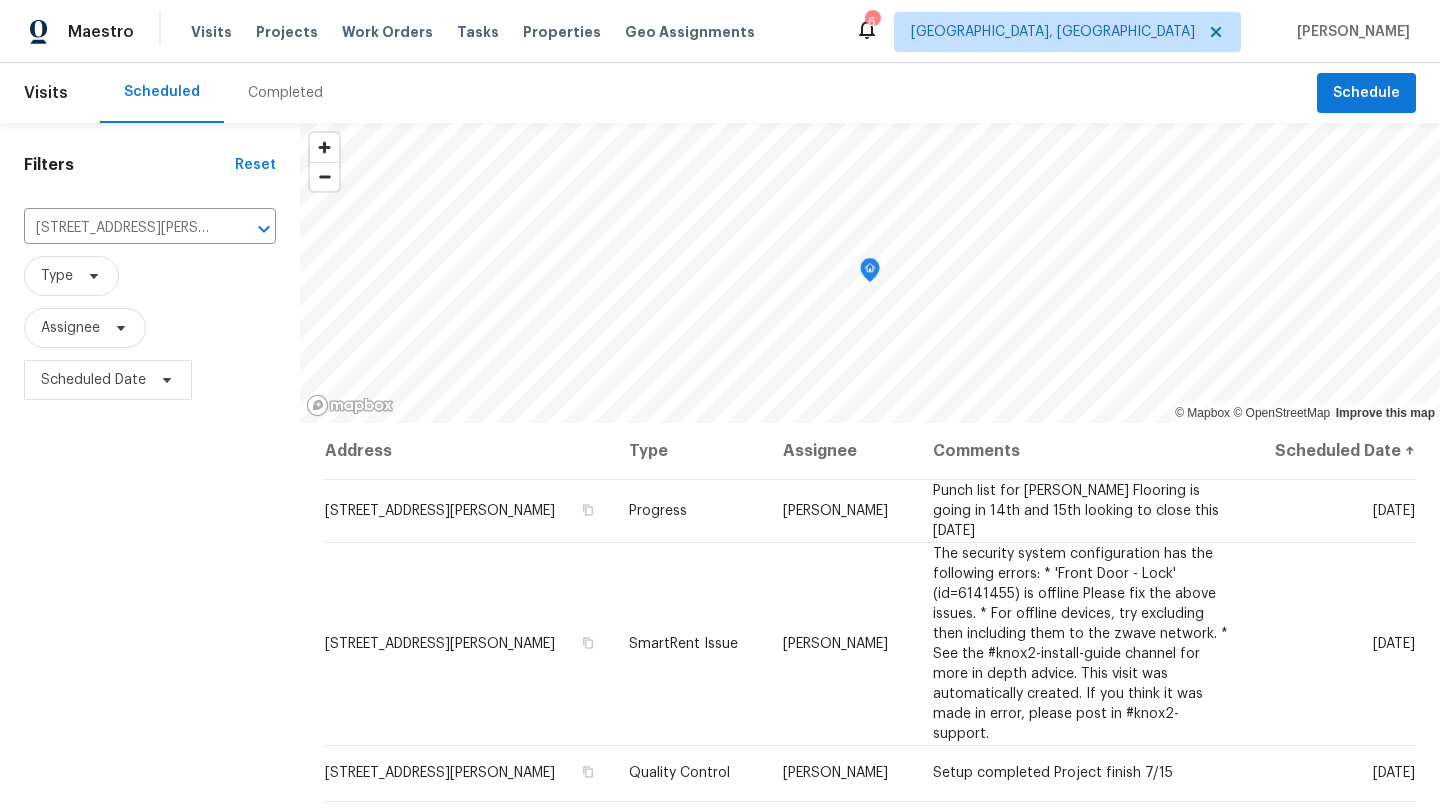 scroll, scrollTop: 0, scrollLeft: 0, axis: both 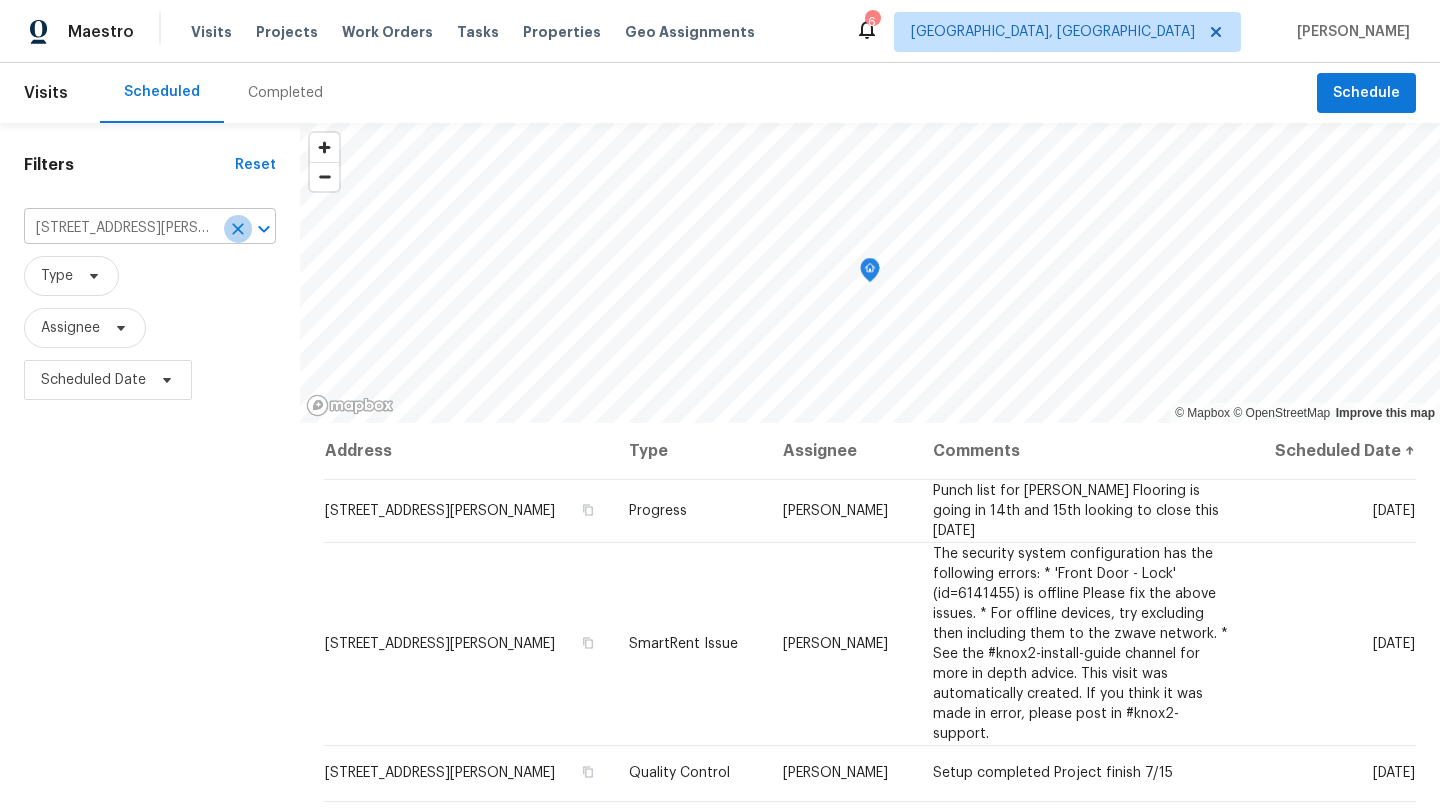 click 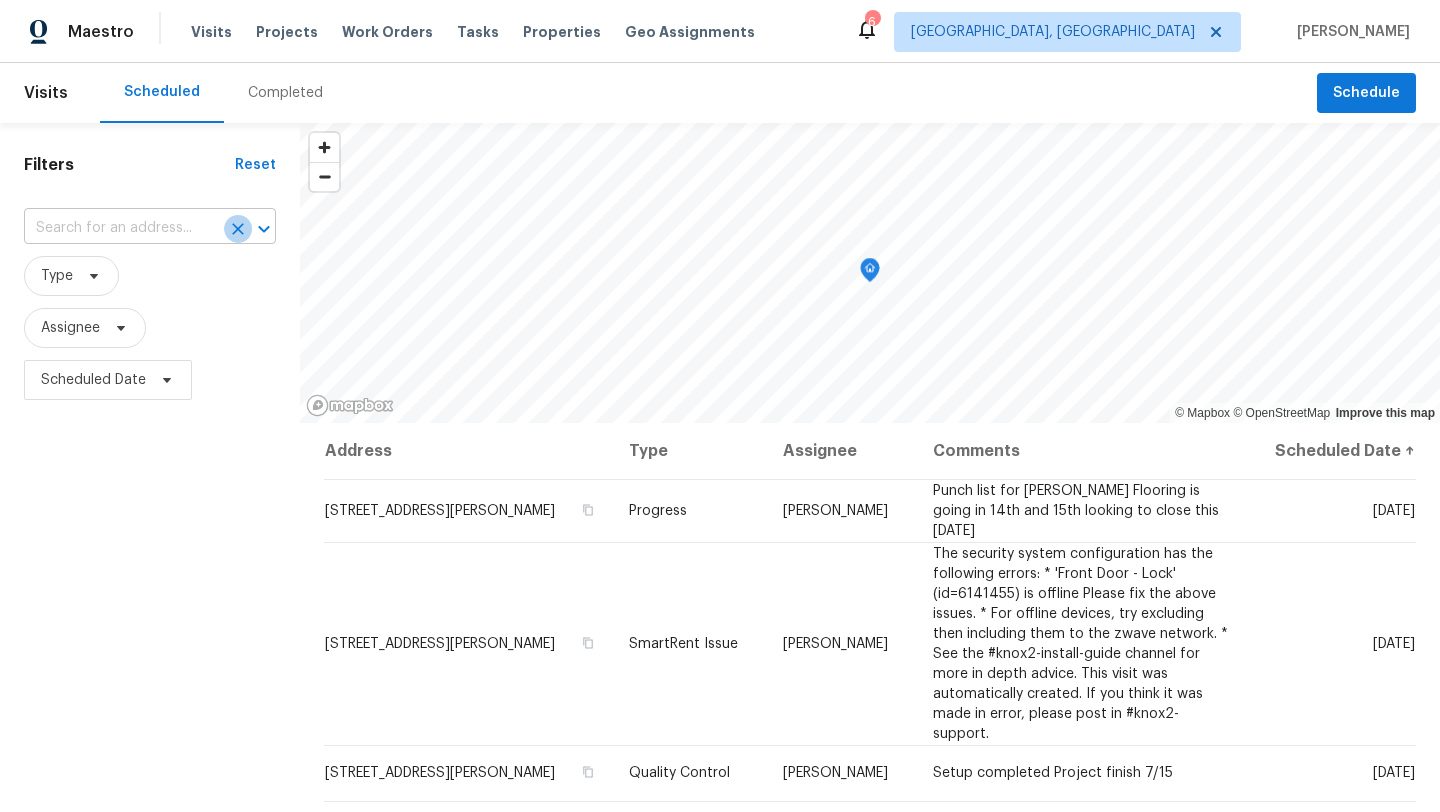 scroll, scrollTop: 0, scrollLeft: 0, axis: both 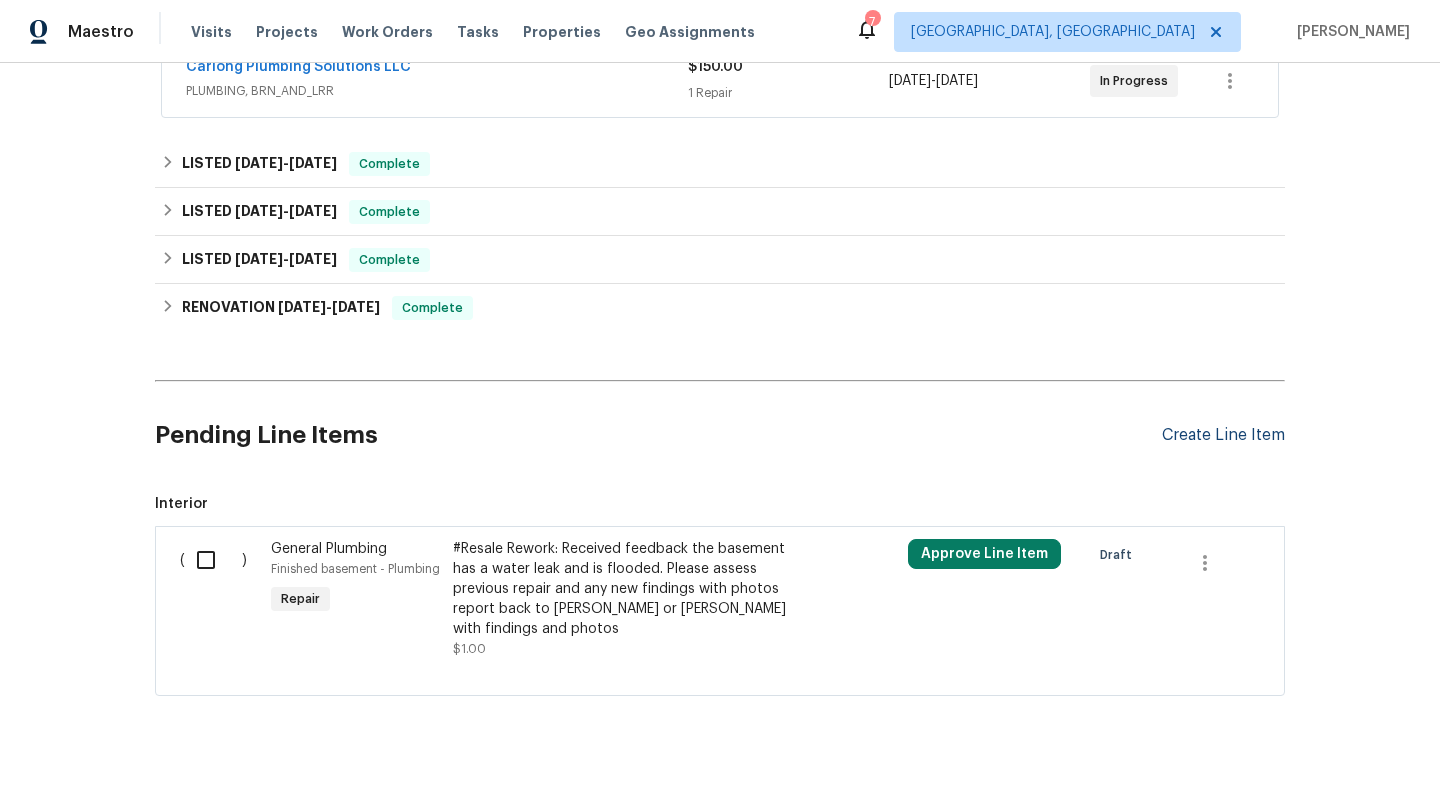 click on "Create Line Item" at bounding box center (1223, 435) 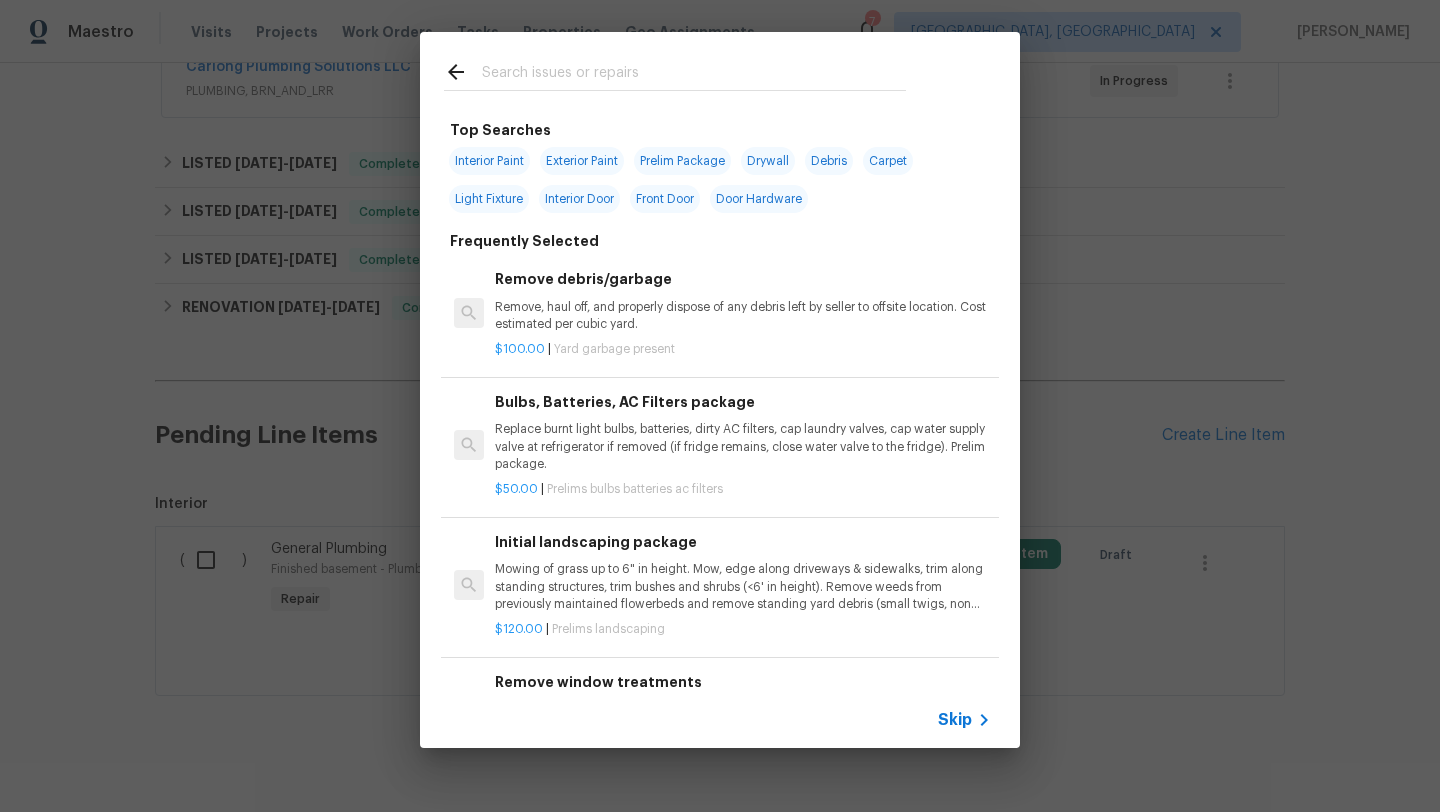 click at bounding box center (694, 75) 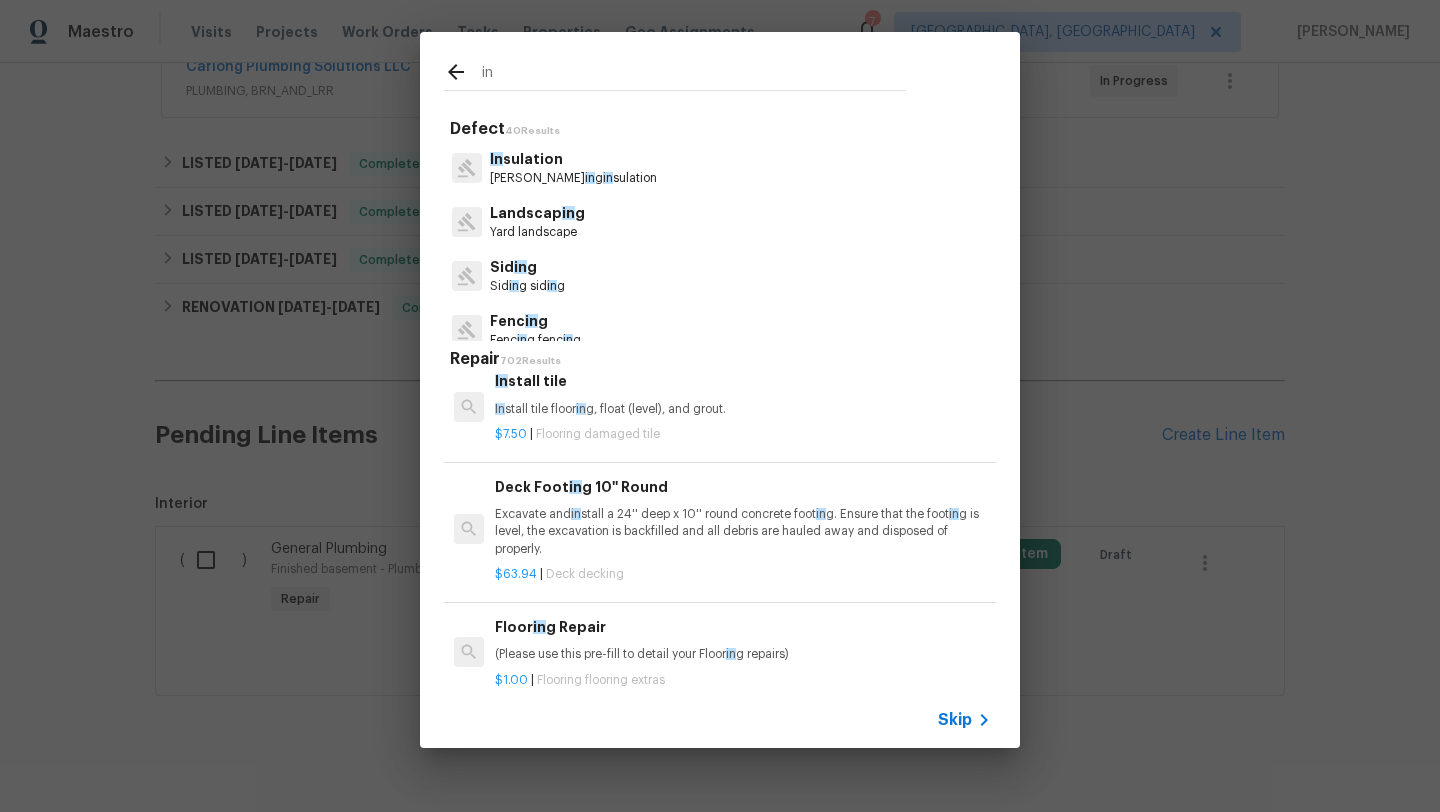 scroll, scrollTop: 2131, scrollLeft: 0, axis: vertical 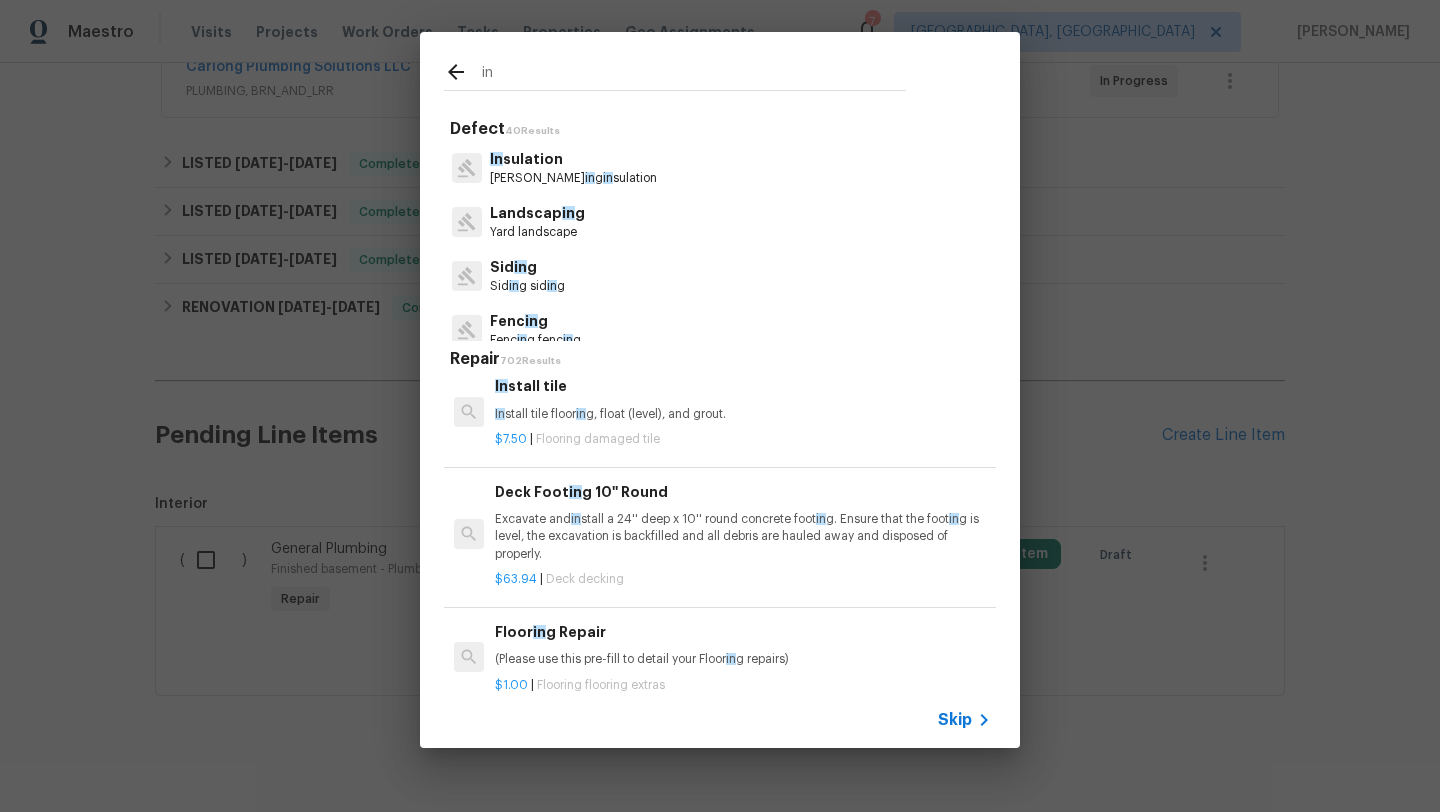 click on "in" at bounding box center (694, 75) 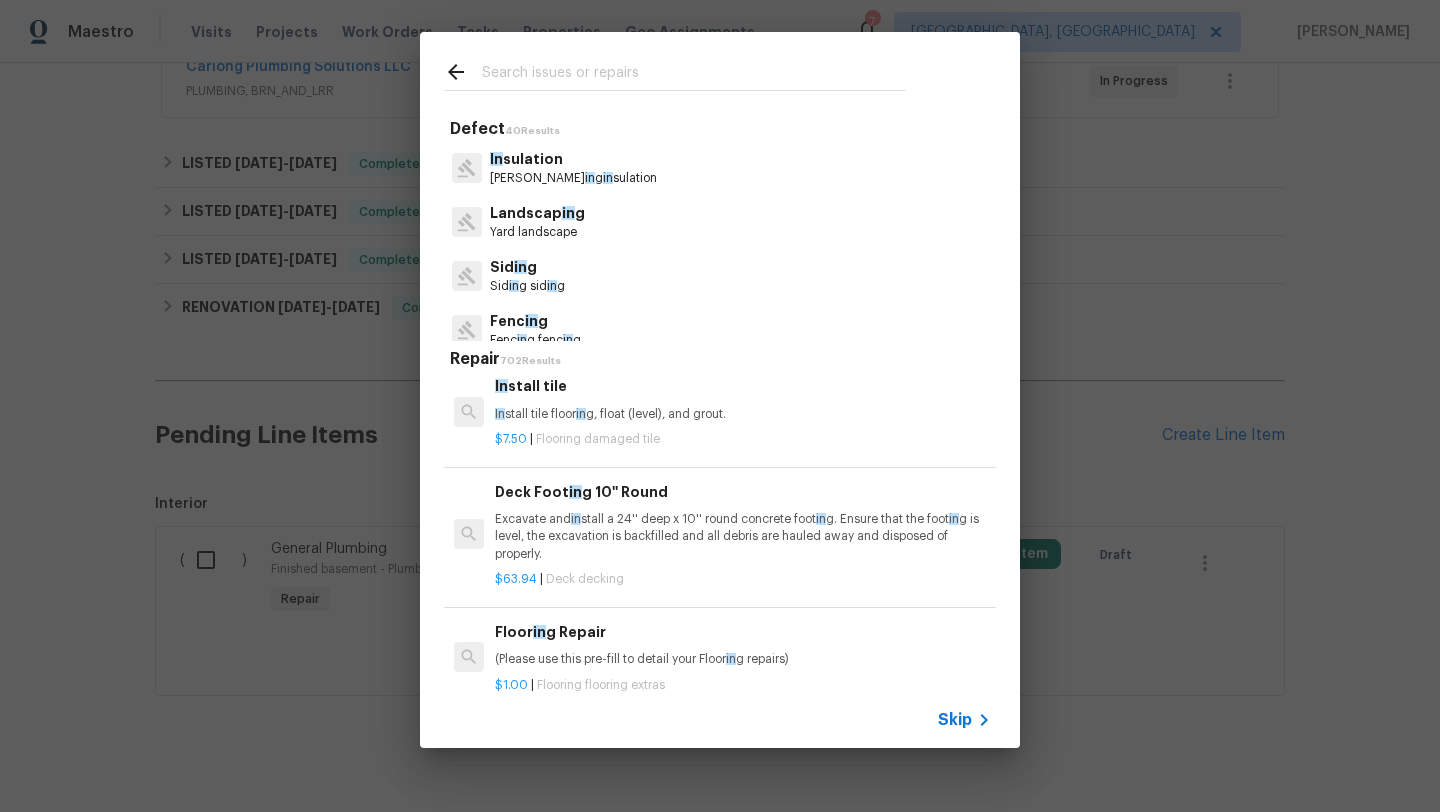 type on "s" 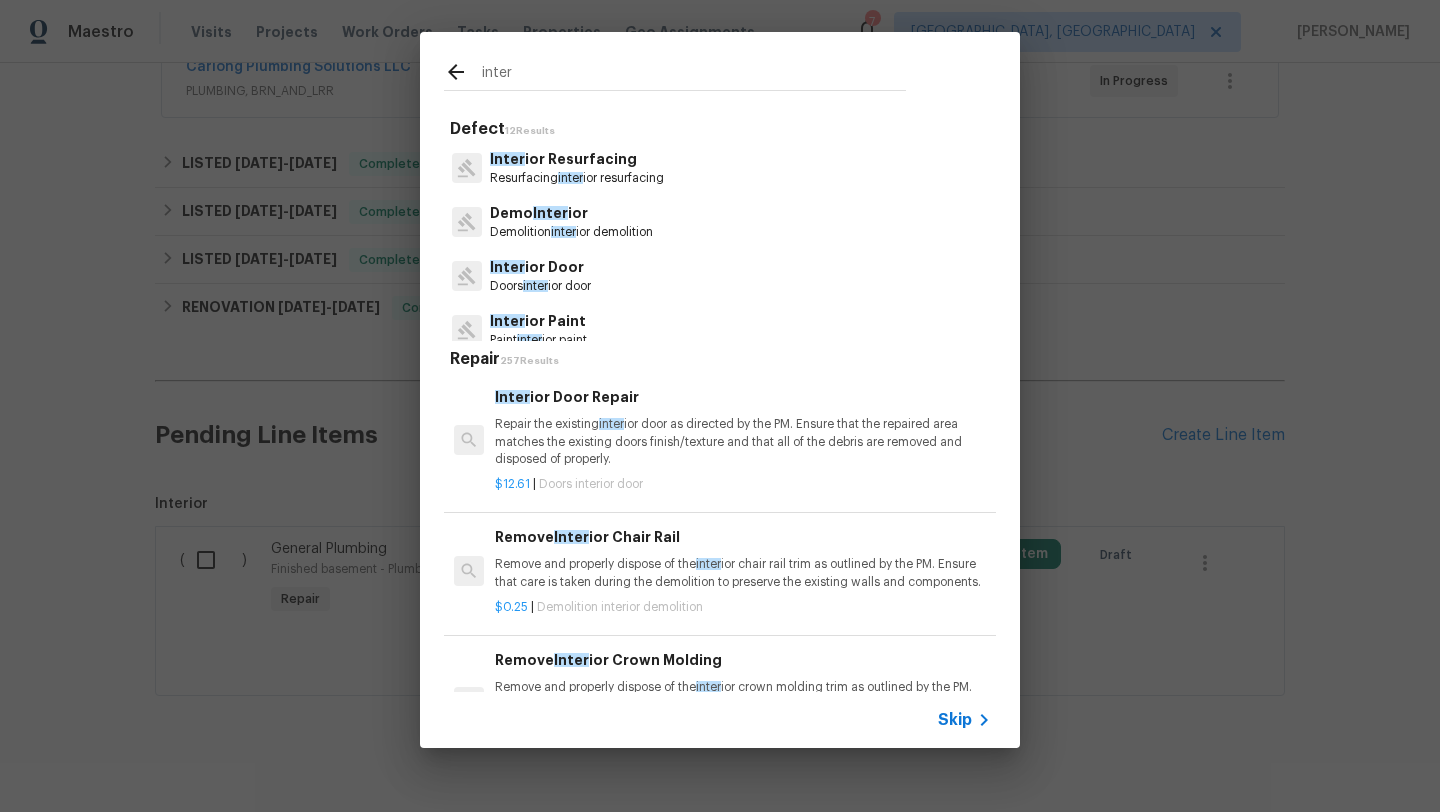 type on "inter" 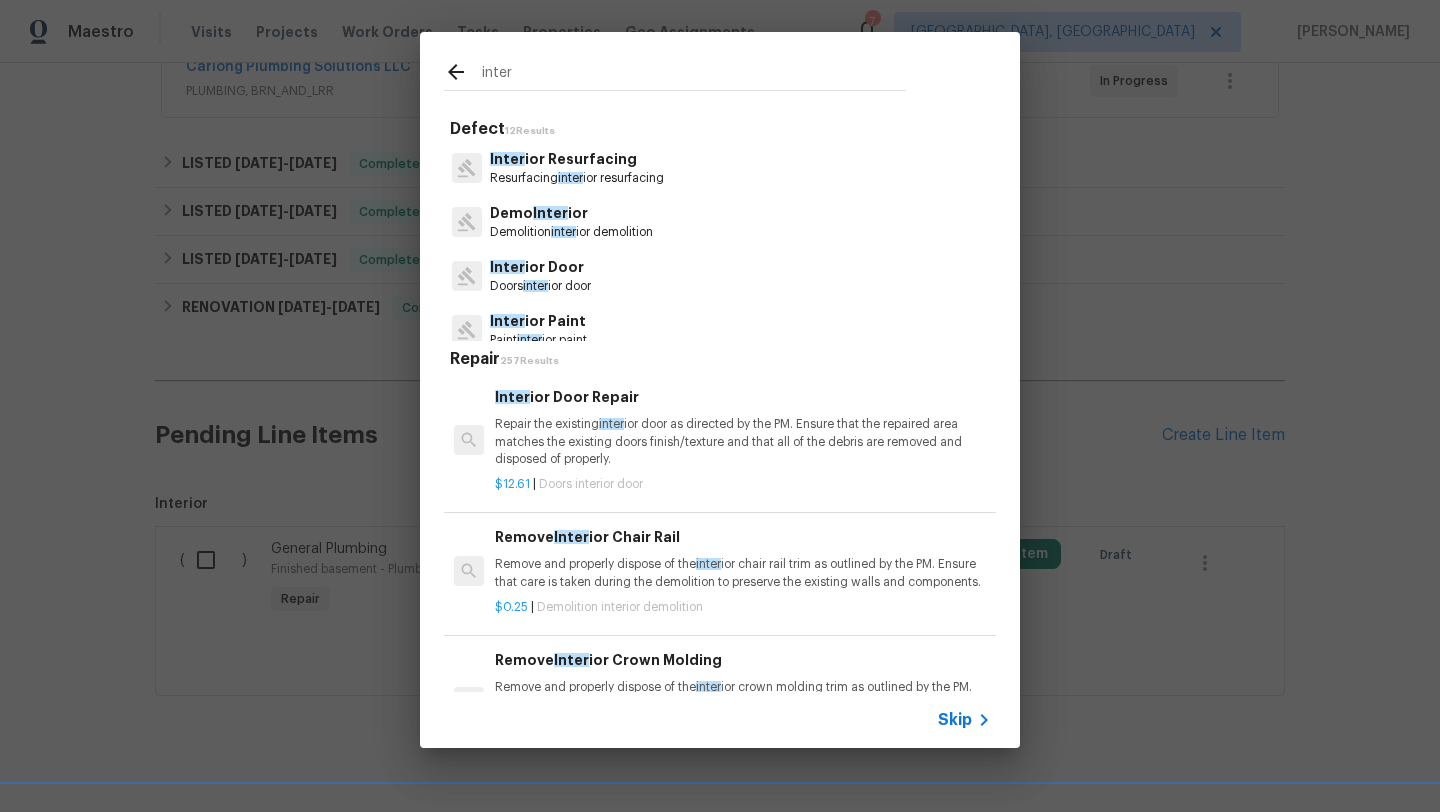 click on "Inter ior Door" at bounding box center (540, 267) 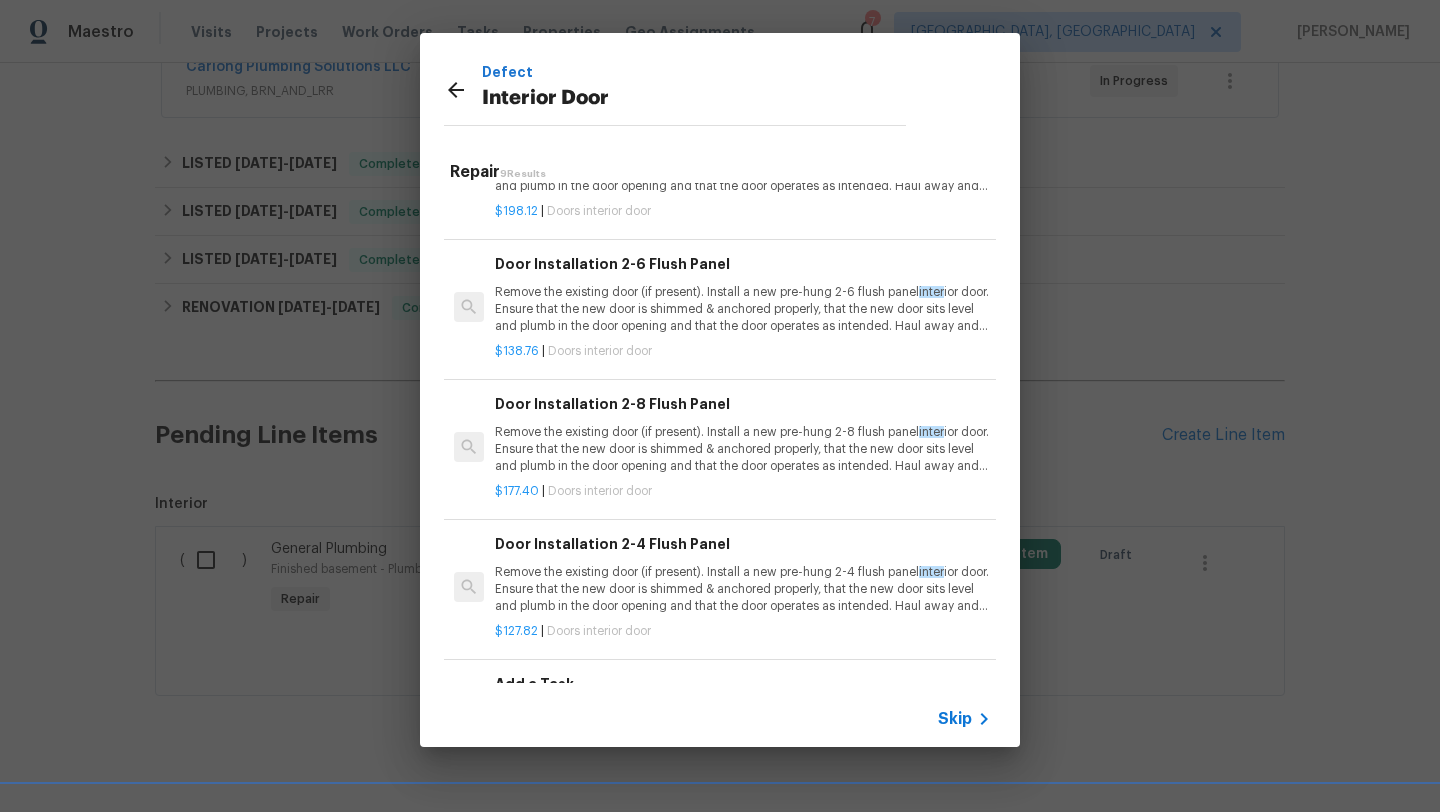 scroll, scrollTop: 711, scrollLeft: 0, axis: vertical 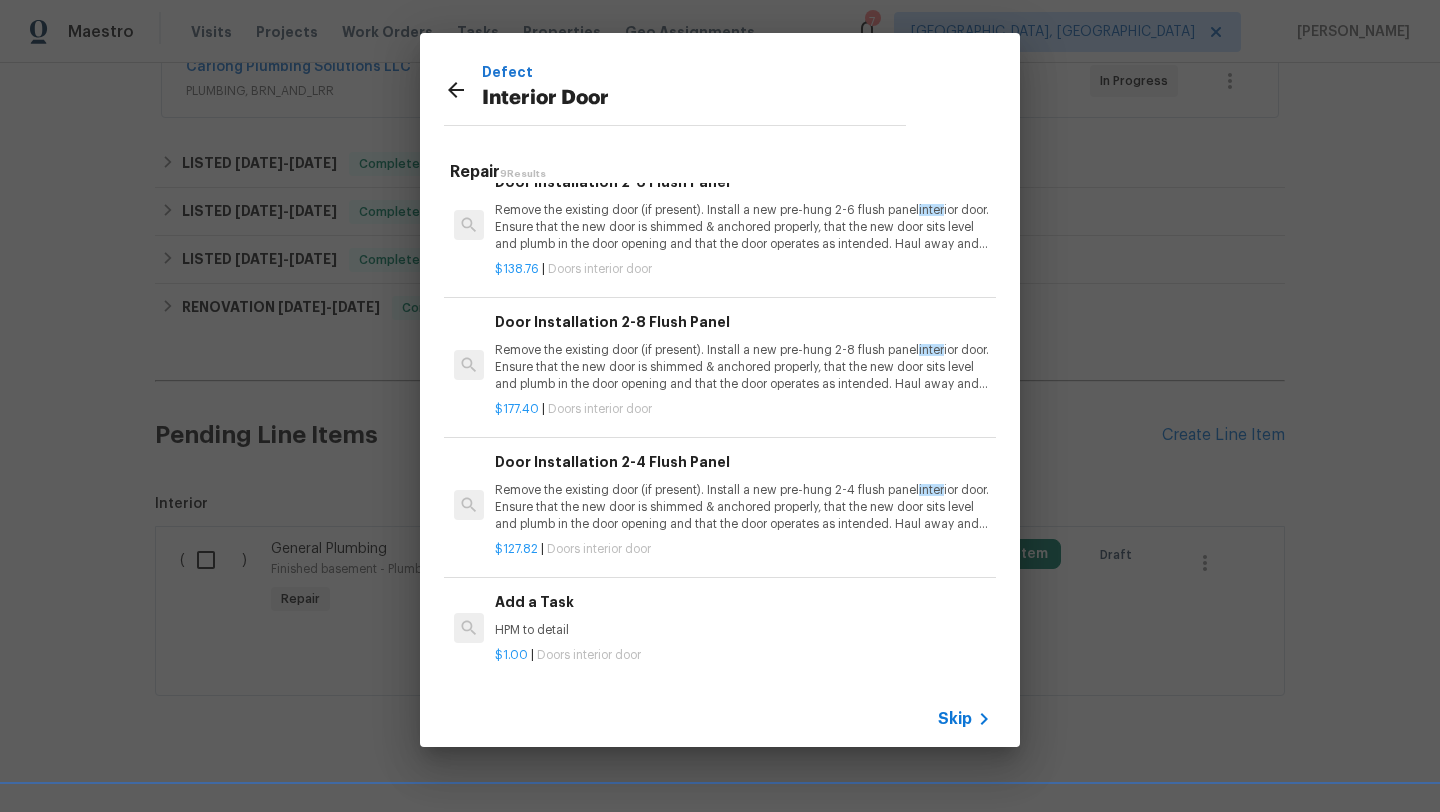 click on "HPM to detail" at bounding box center (743, 630) 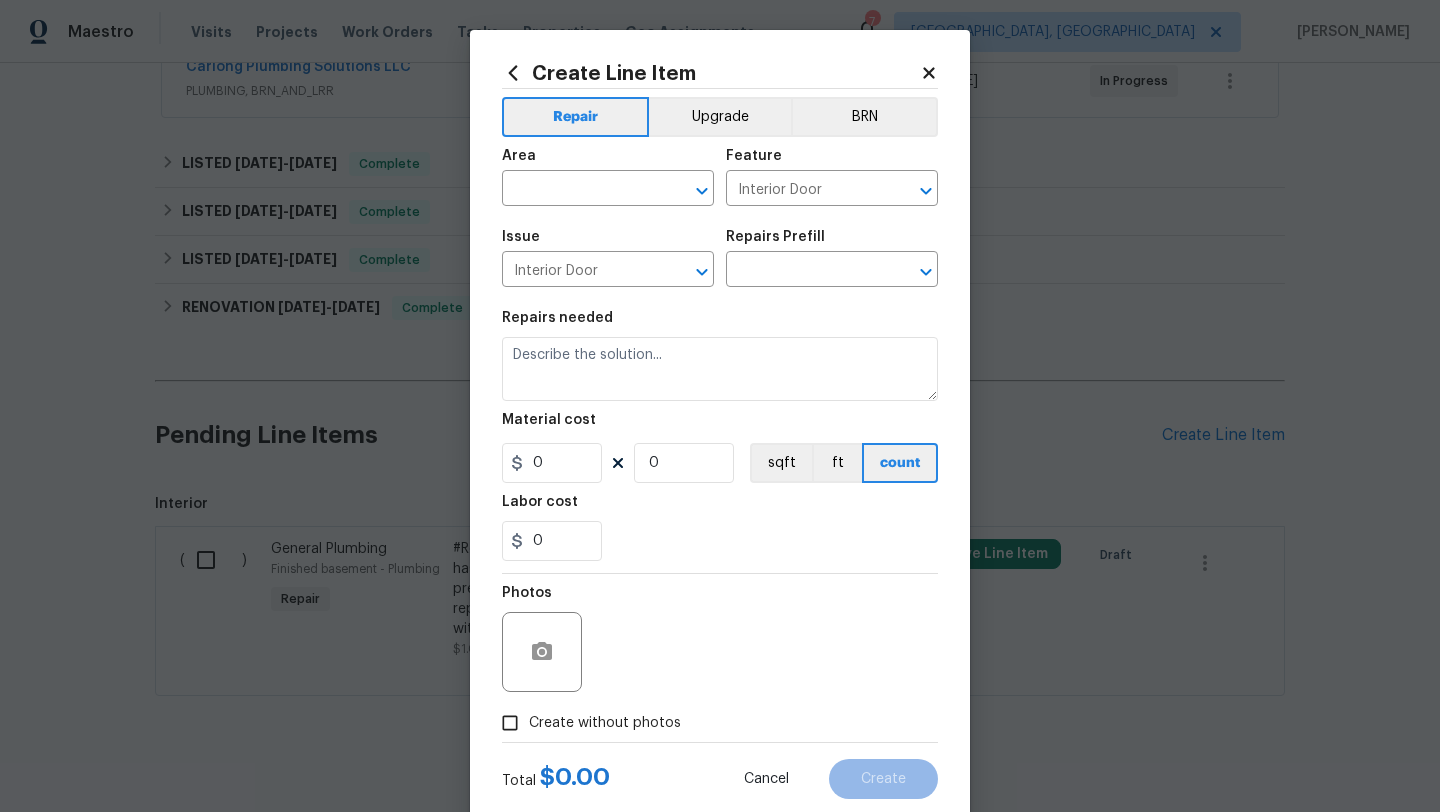 type on "Add a Task $1.00" 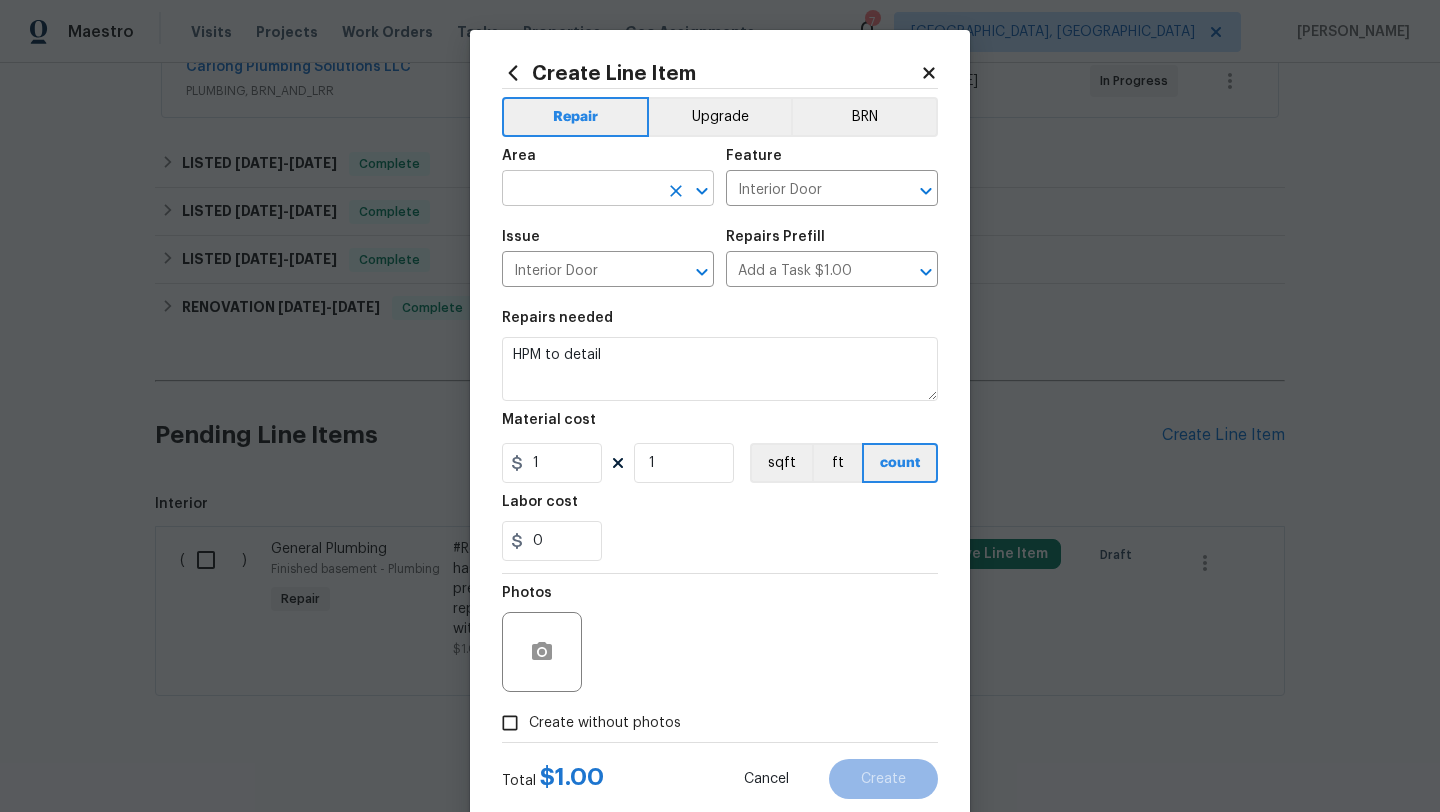 click at bounding box center [580, 190] 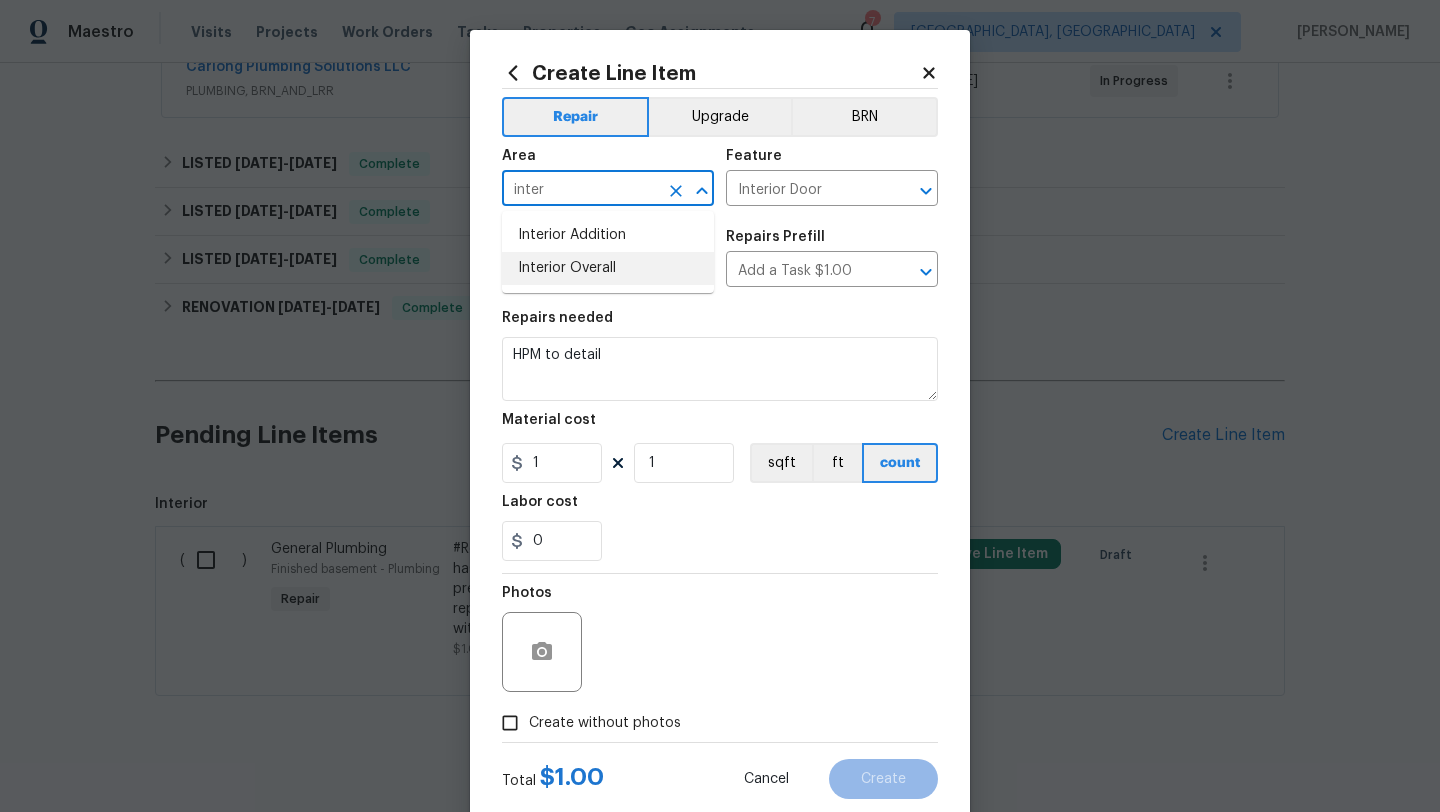 click on "Interior Overall" at bounding box center (608, 268) 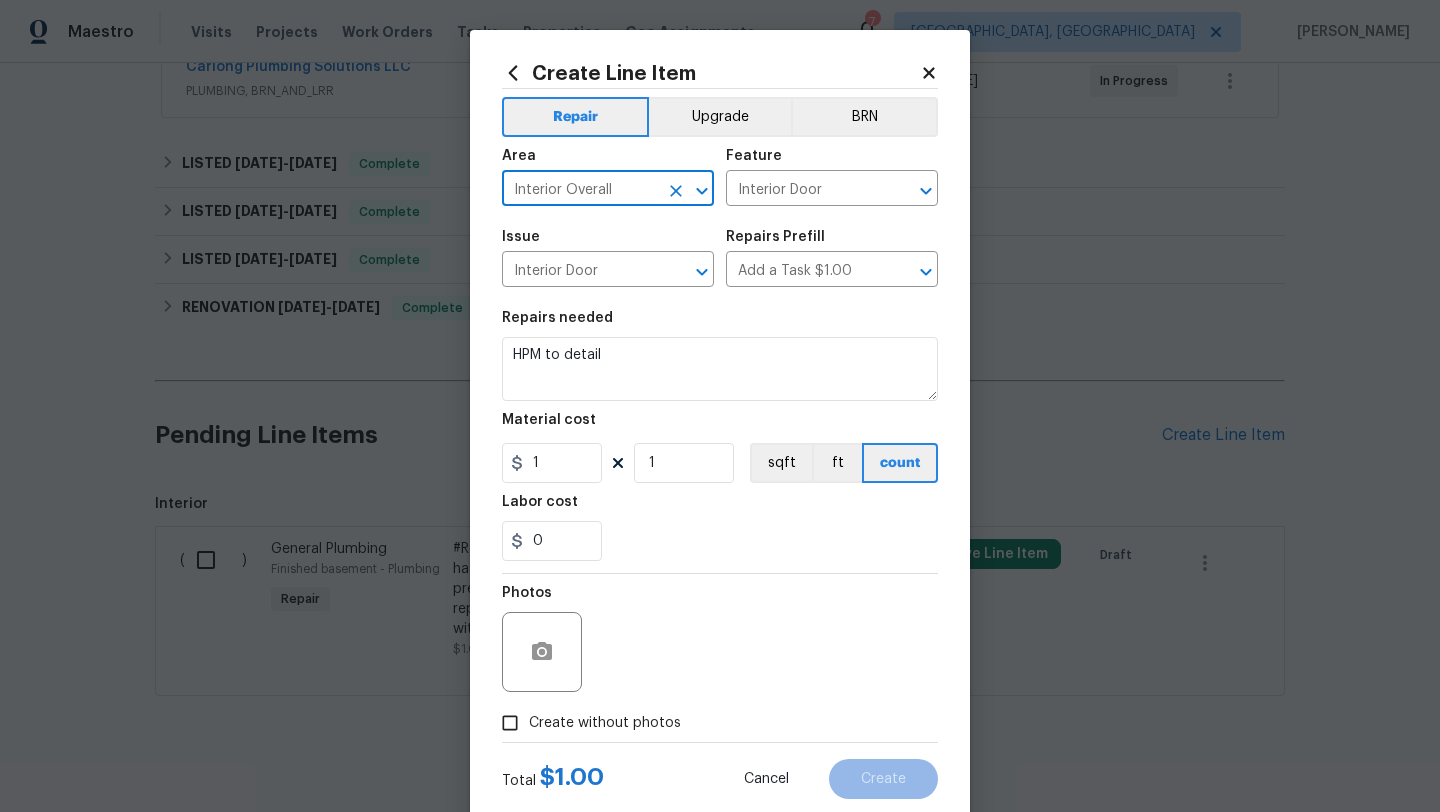 type on "Interior Overall" 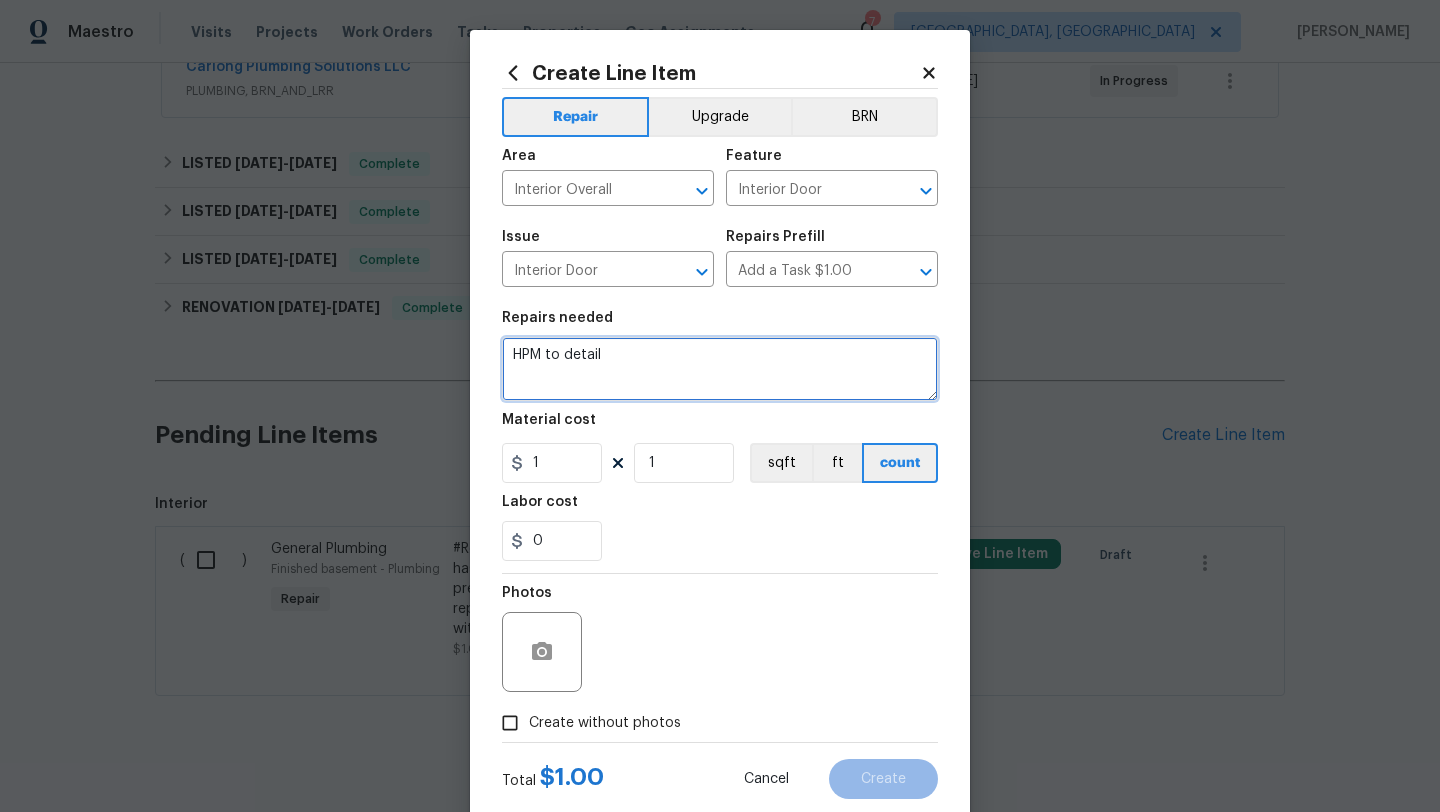 drag, startPoint x: 630, startPoint y: 360, endPoint x: 463, endPoint y: 354, distance: 167.10774 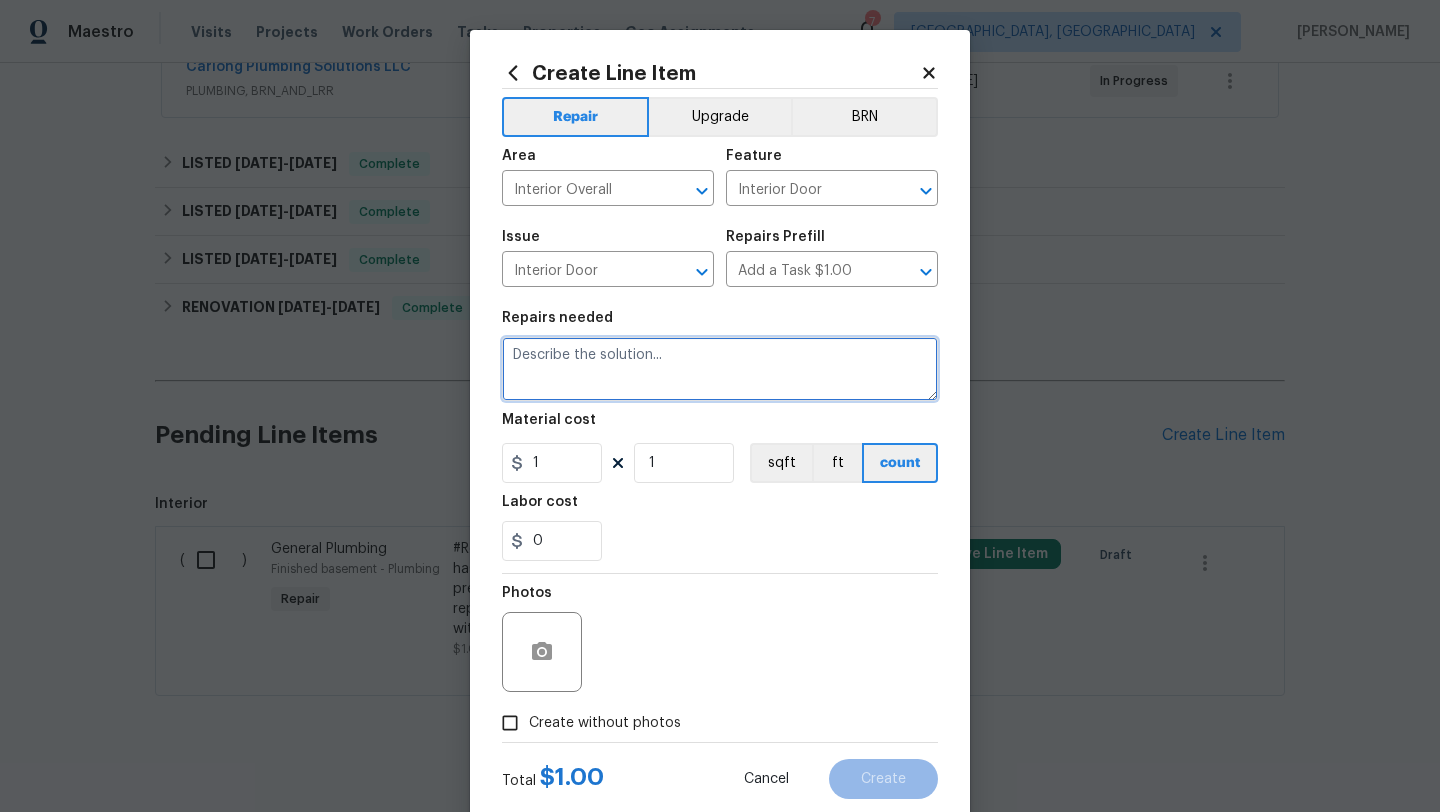 type 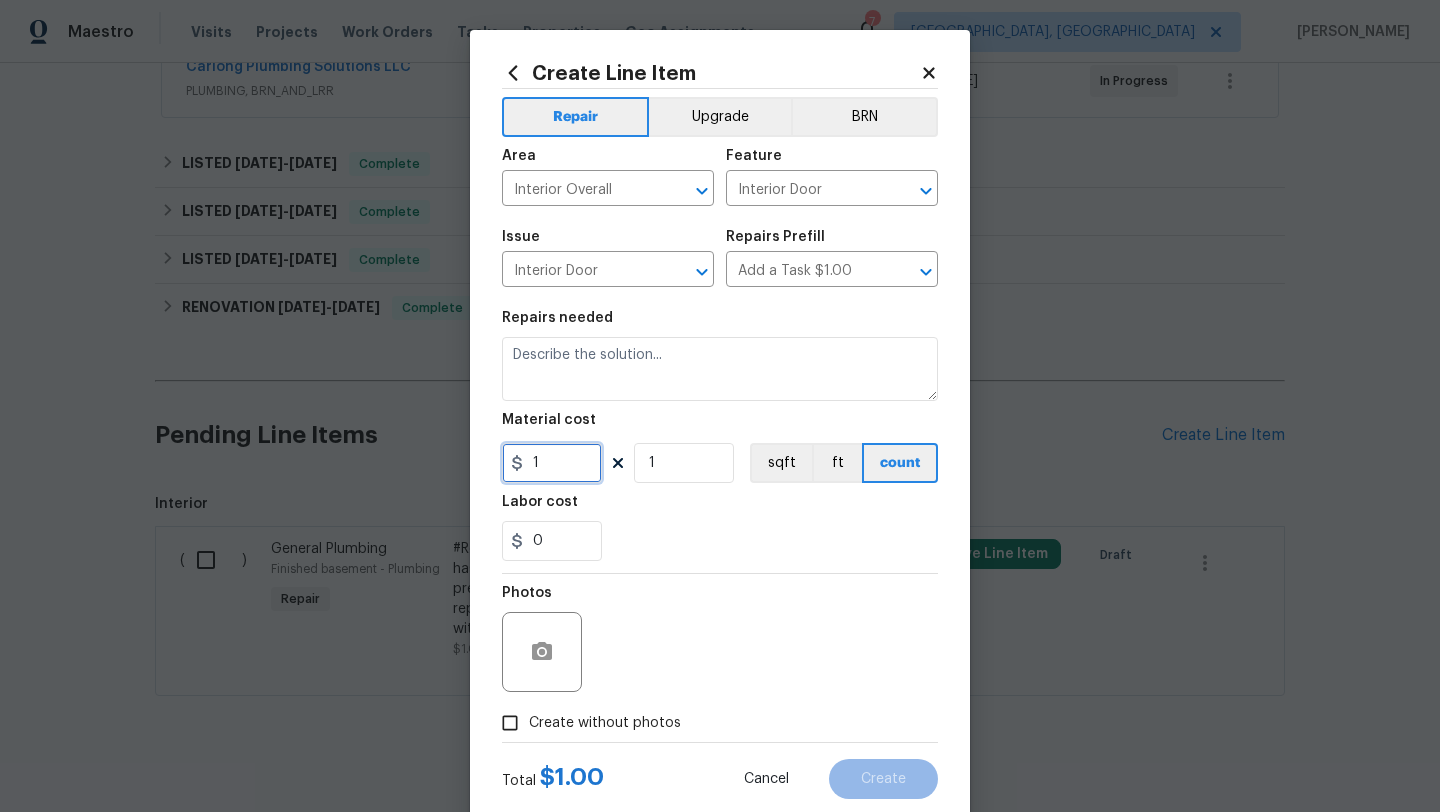 click on "1" at bounding box center [552, 463] 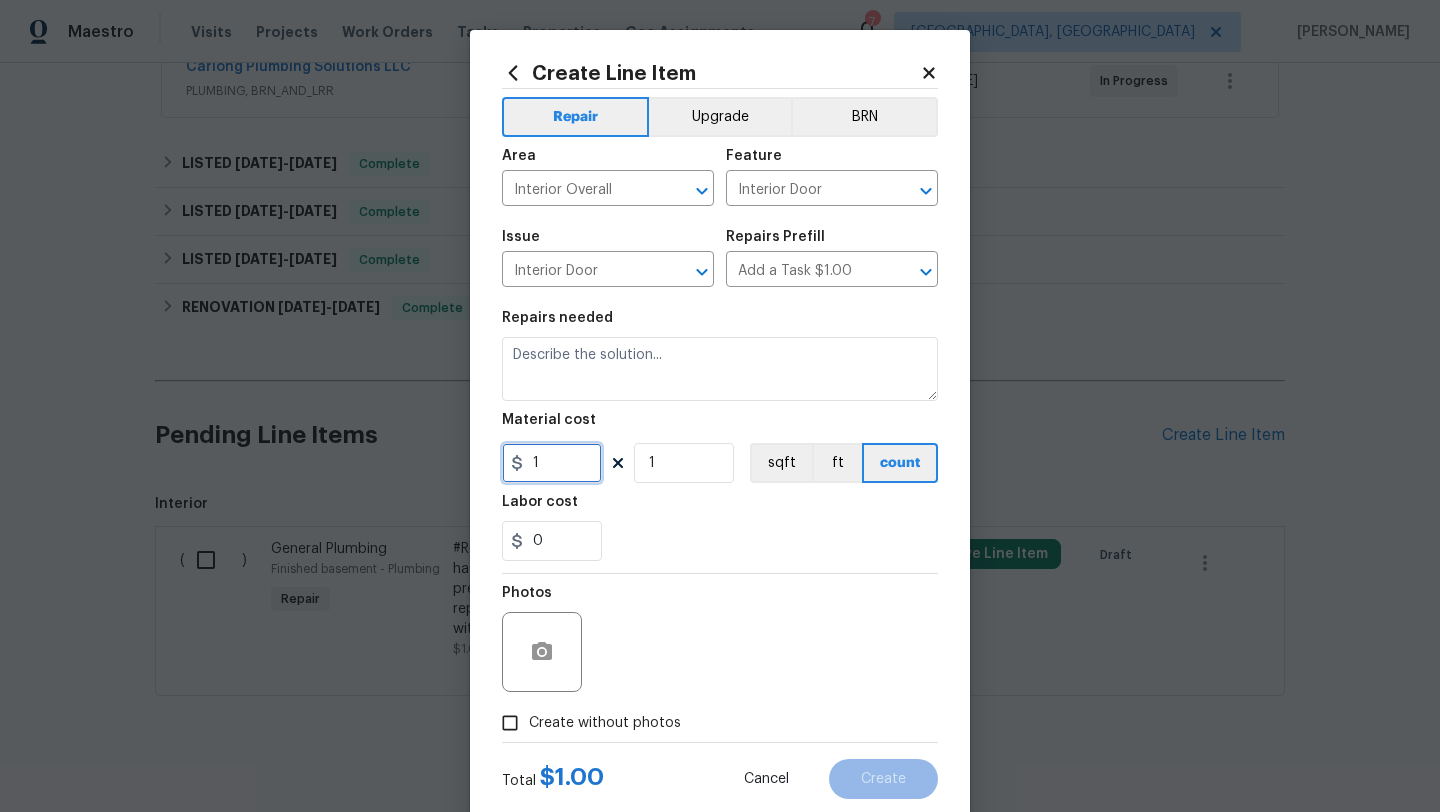 drag, startPoint x: 553, startPoint y: 474, endPoint x: 530, endPoint y: 471, distance: 23.194826 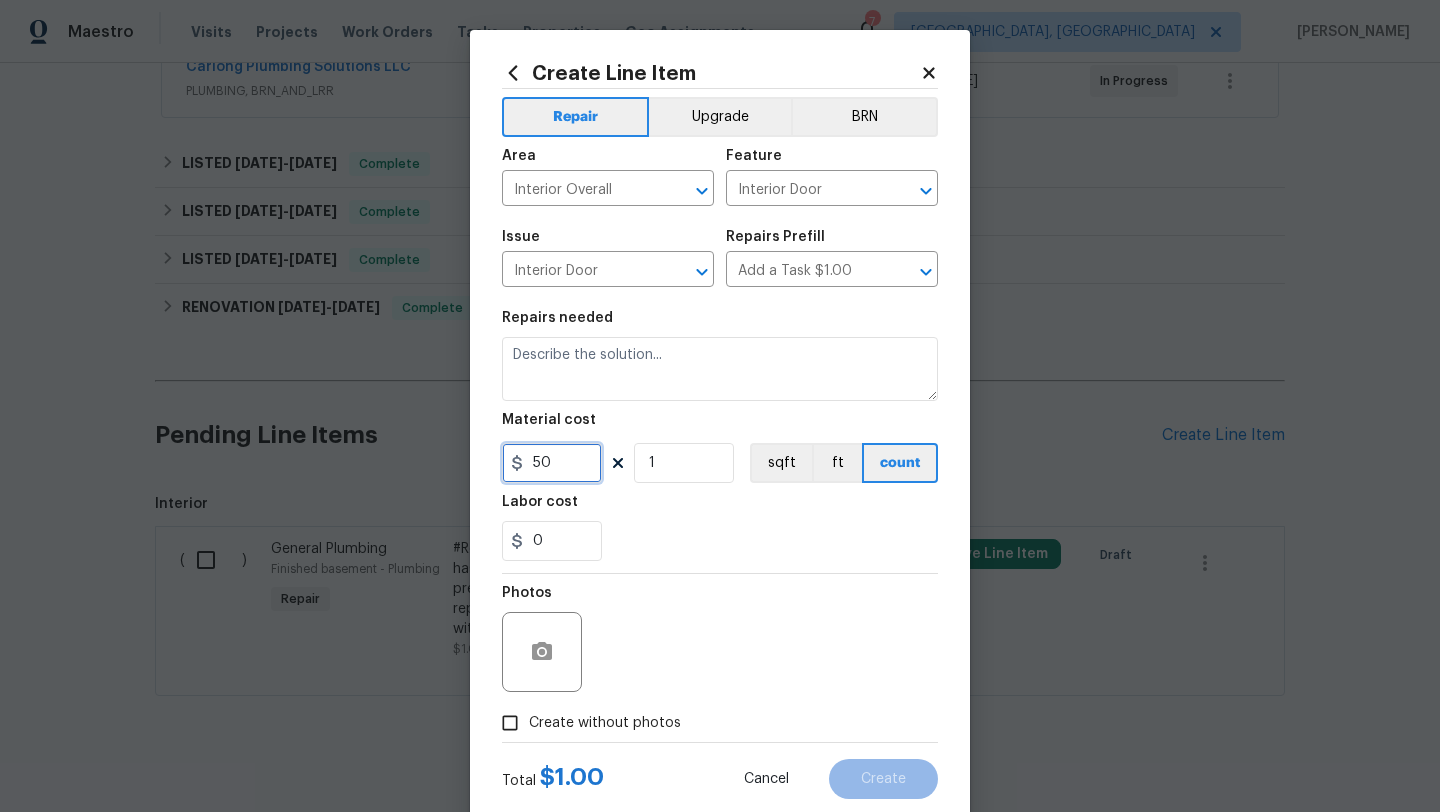 type on "50" 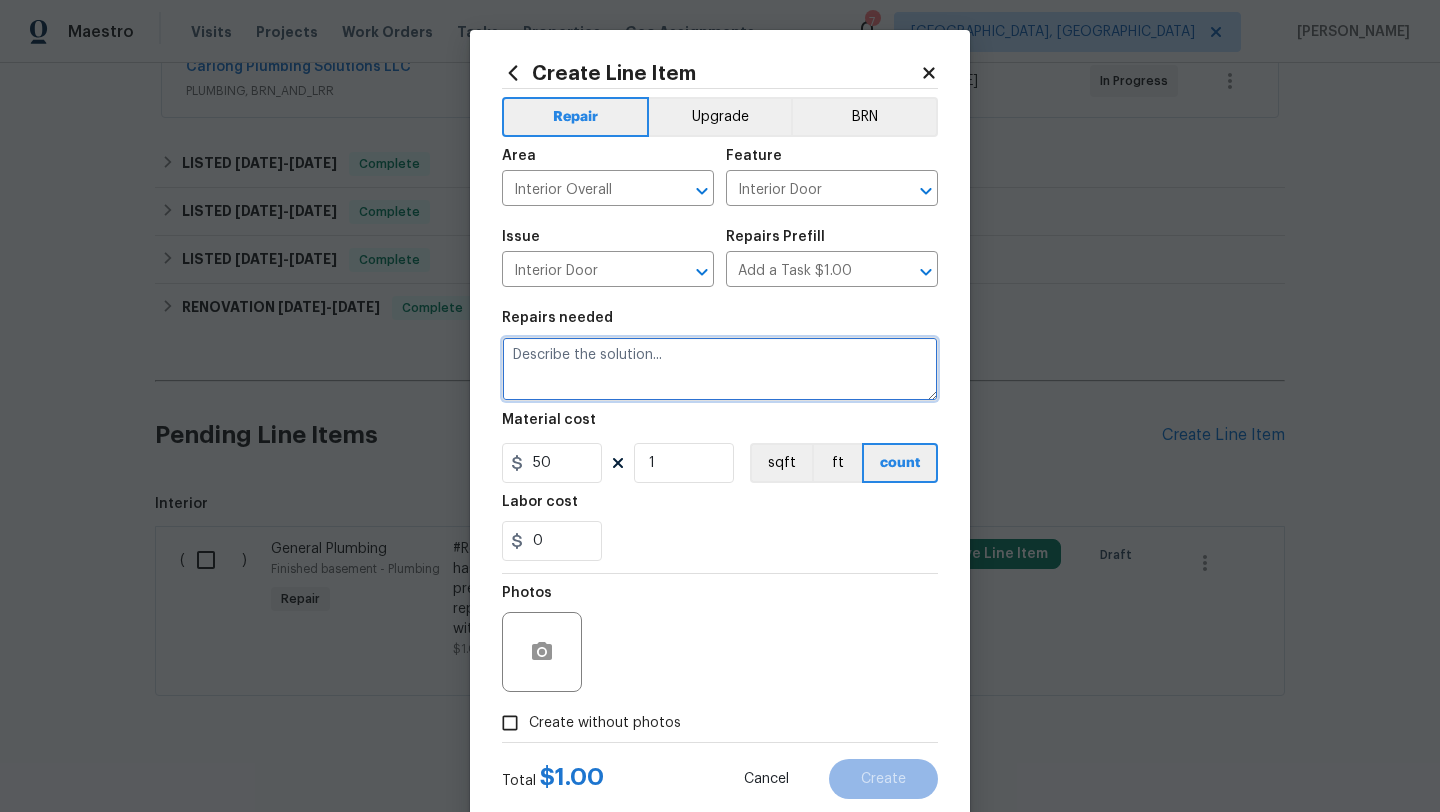 click at bounding box center (720, 369) 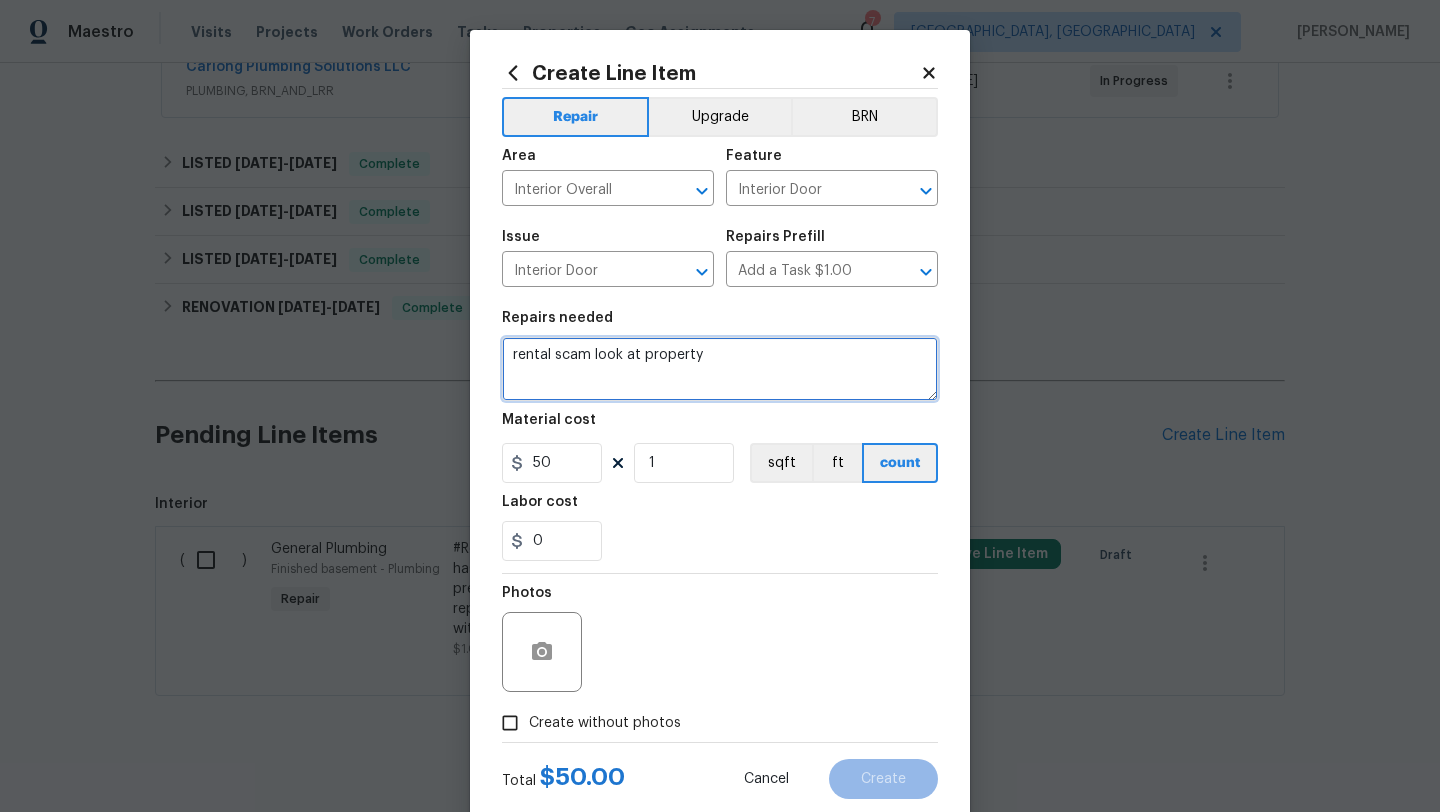 type on "rental scam look at property" 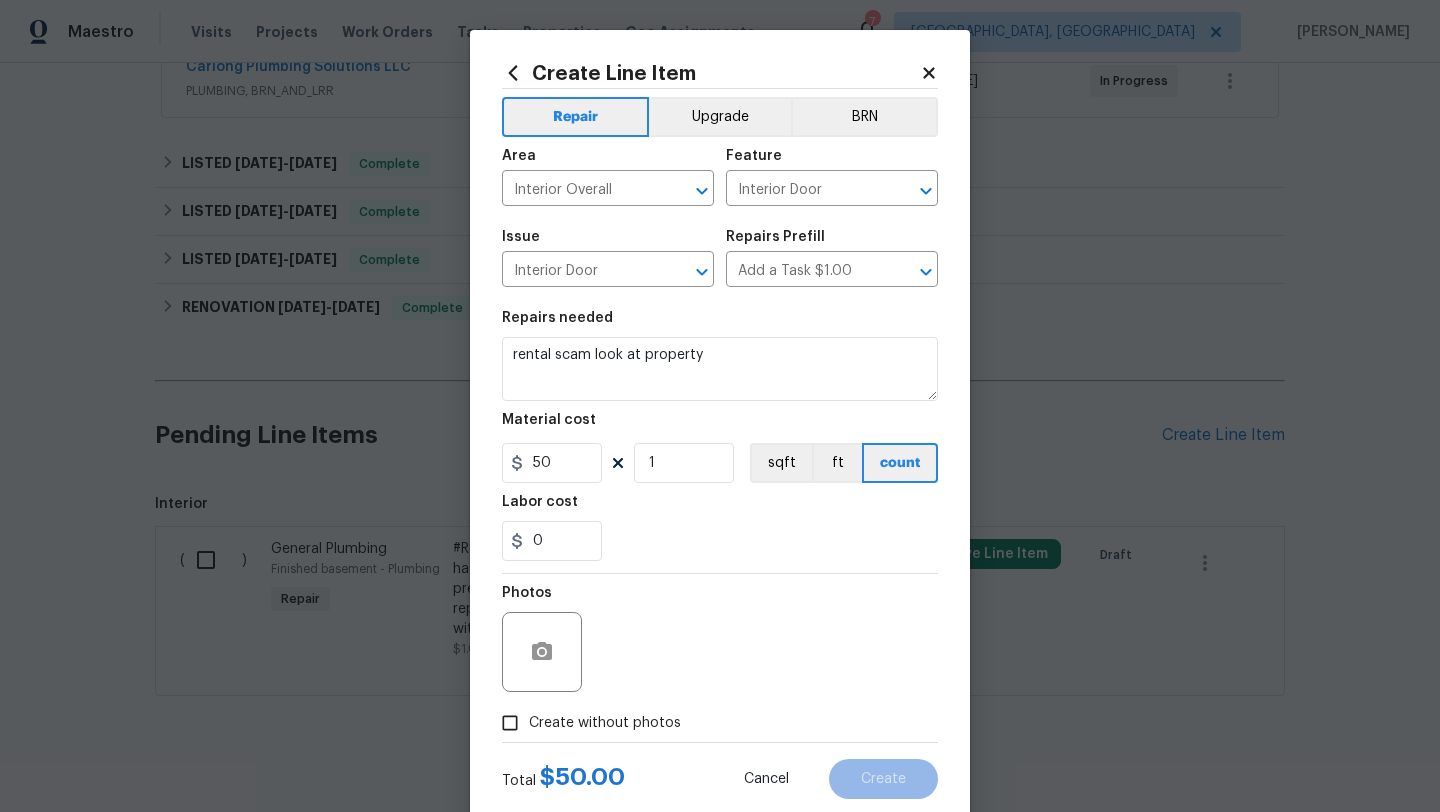 click on "Create without photos" at bounding box center (510, 723) 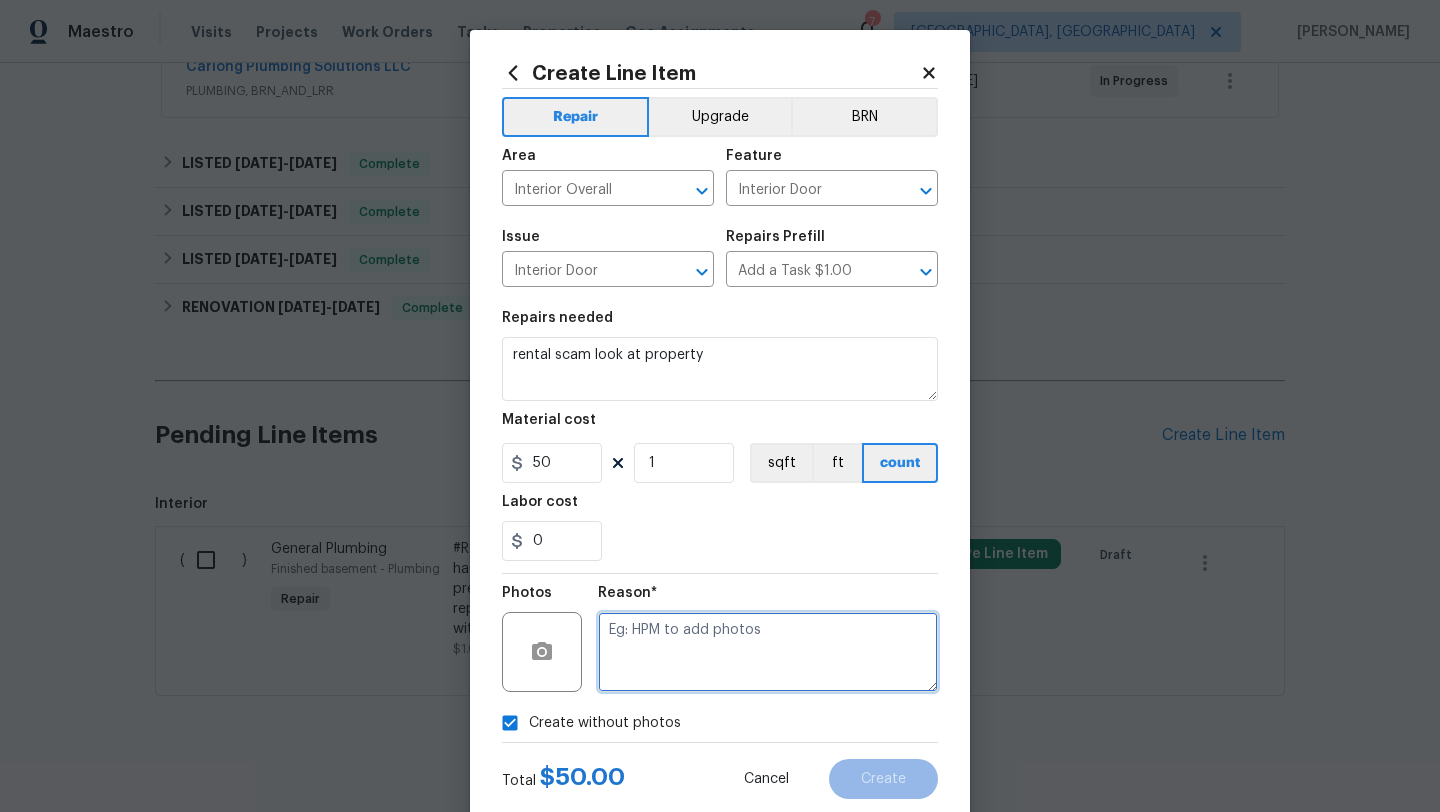click at bounding box center [768, 652] 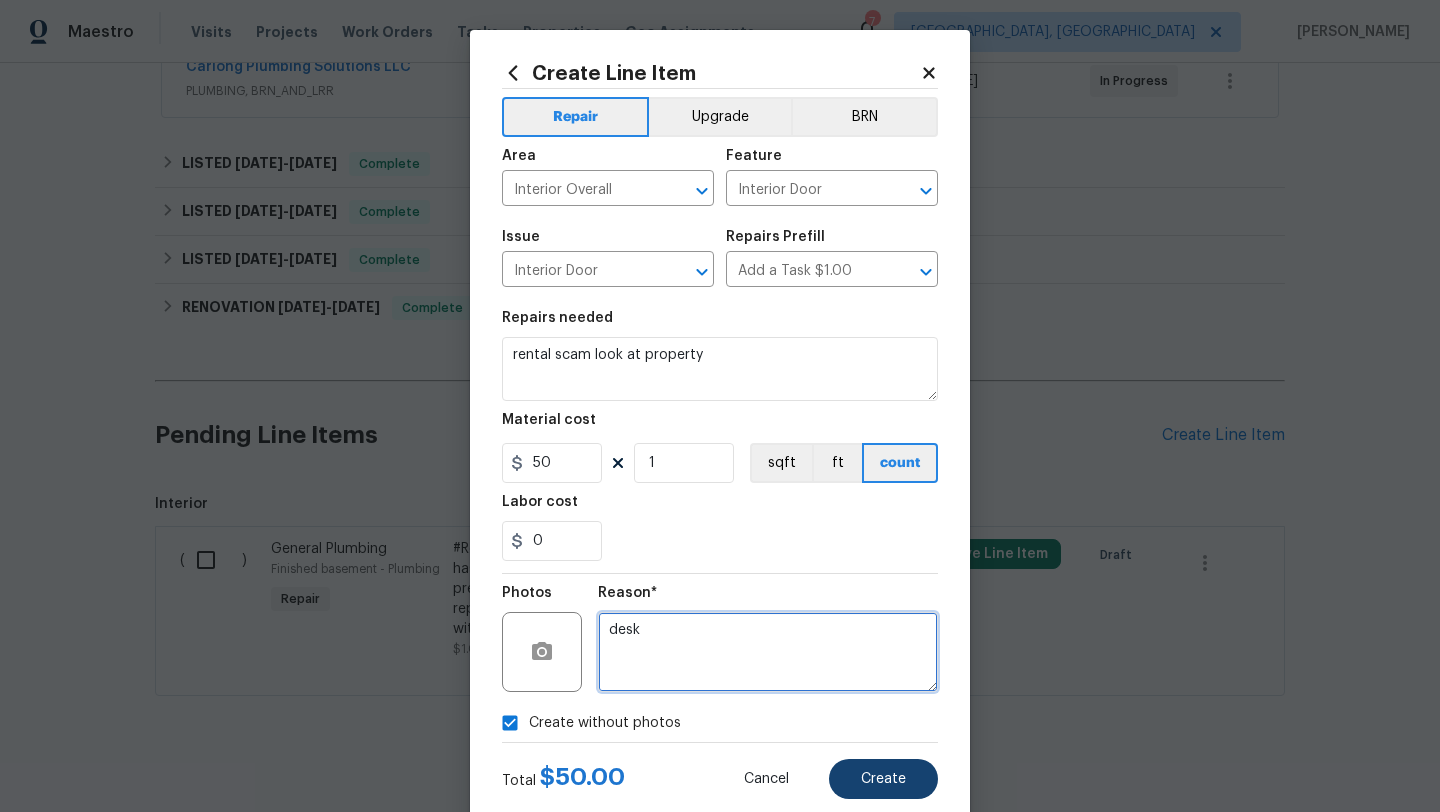 type on "desk" 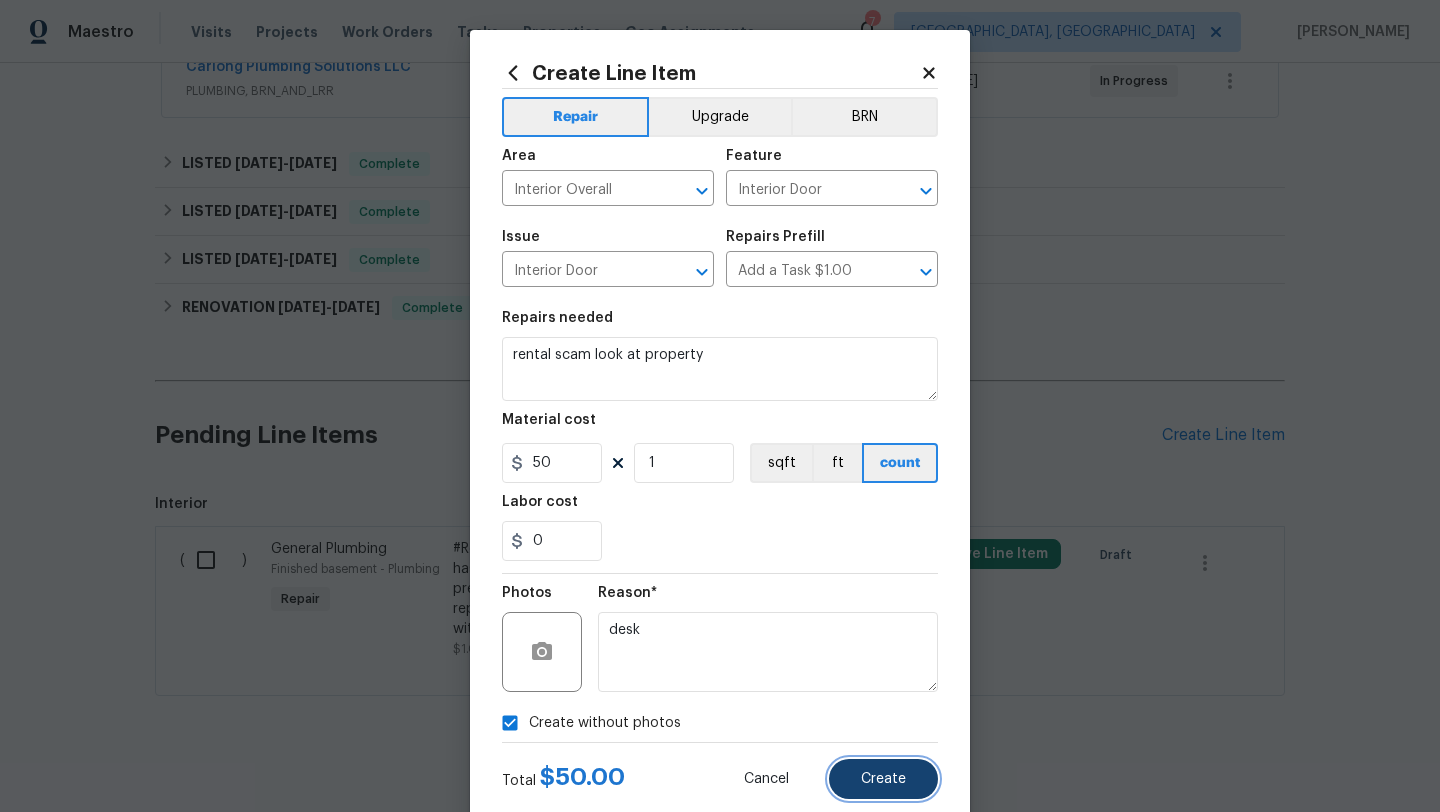 click on "Create" at bounding box center (883, 779) 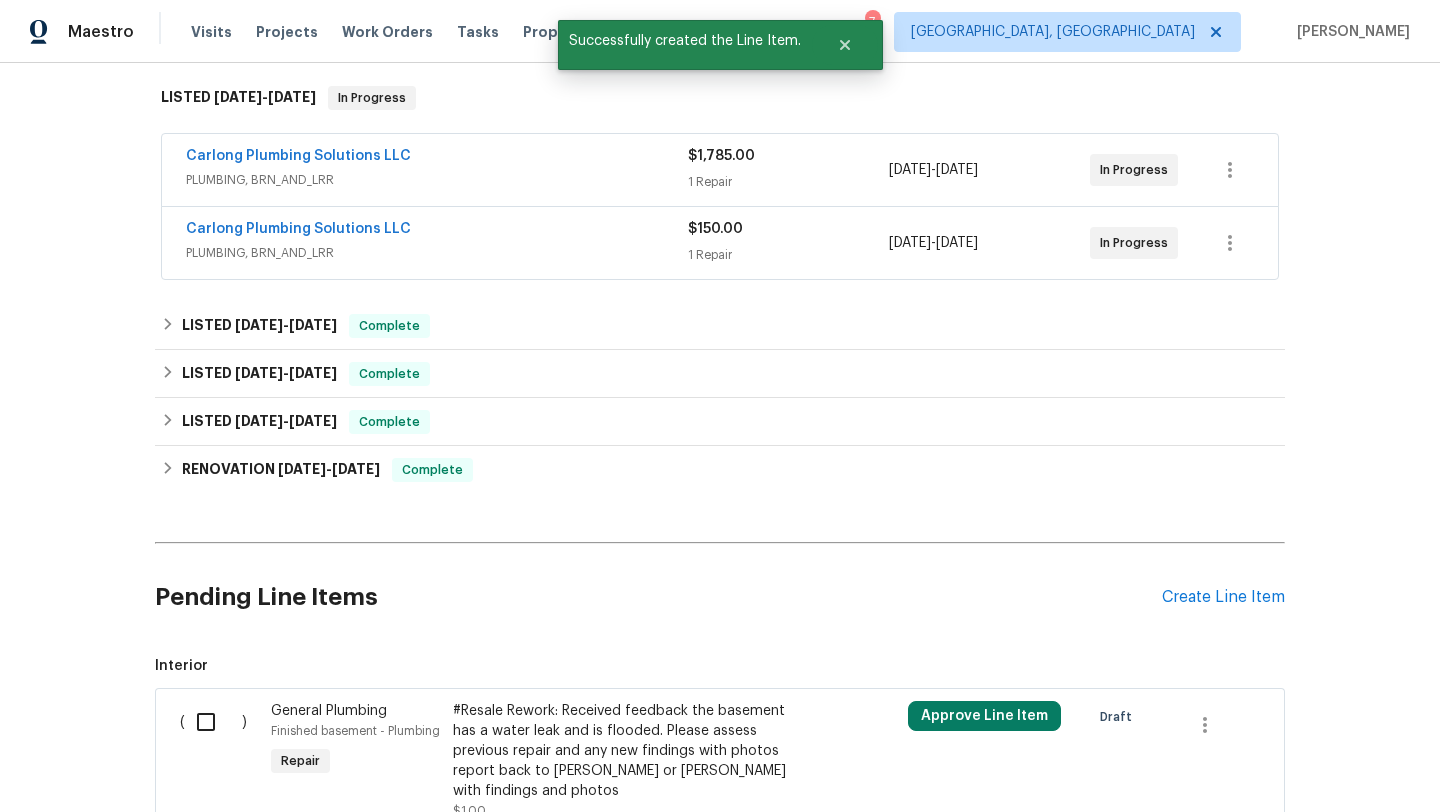 scroll, scrollTop: 475, scrollLeft: 0, axis: vertical 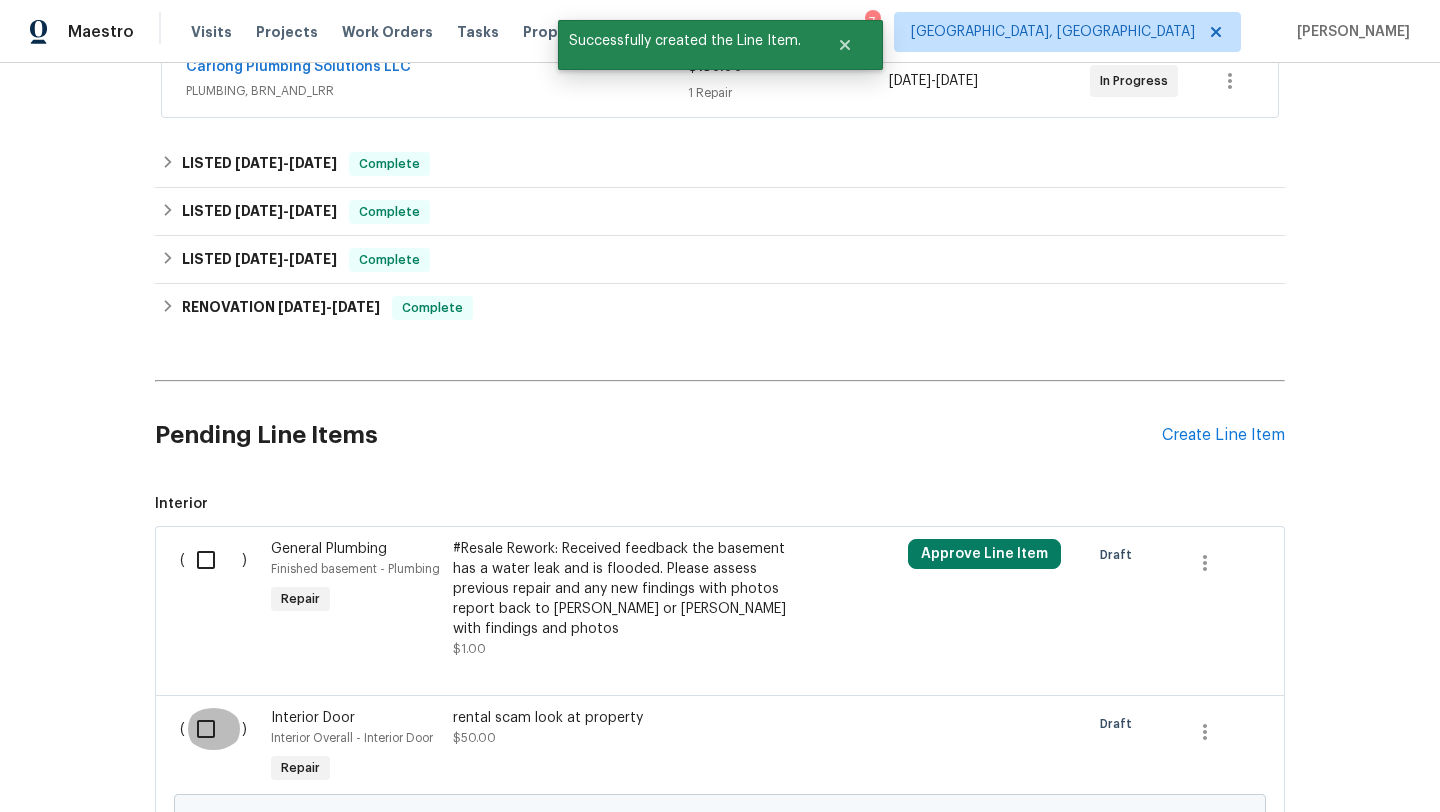 click at bounding box center (213, 729) 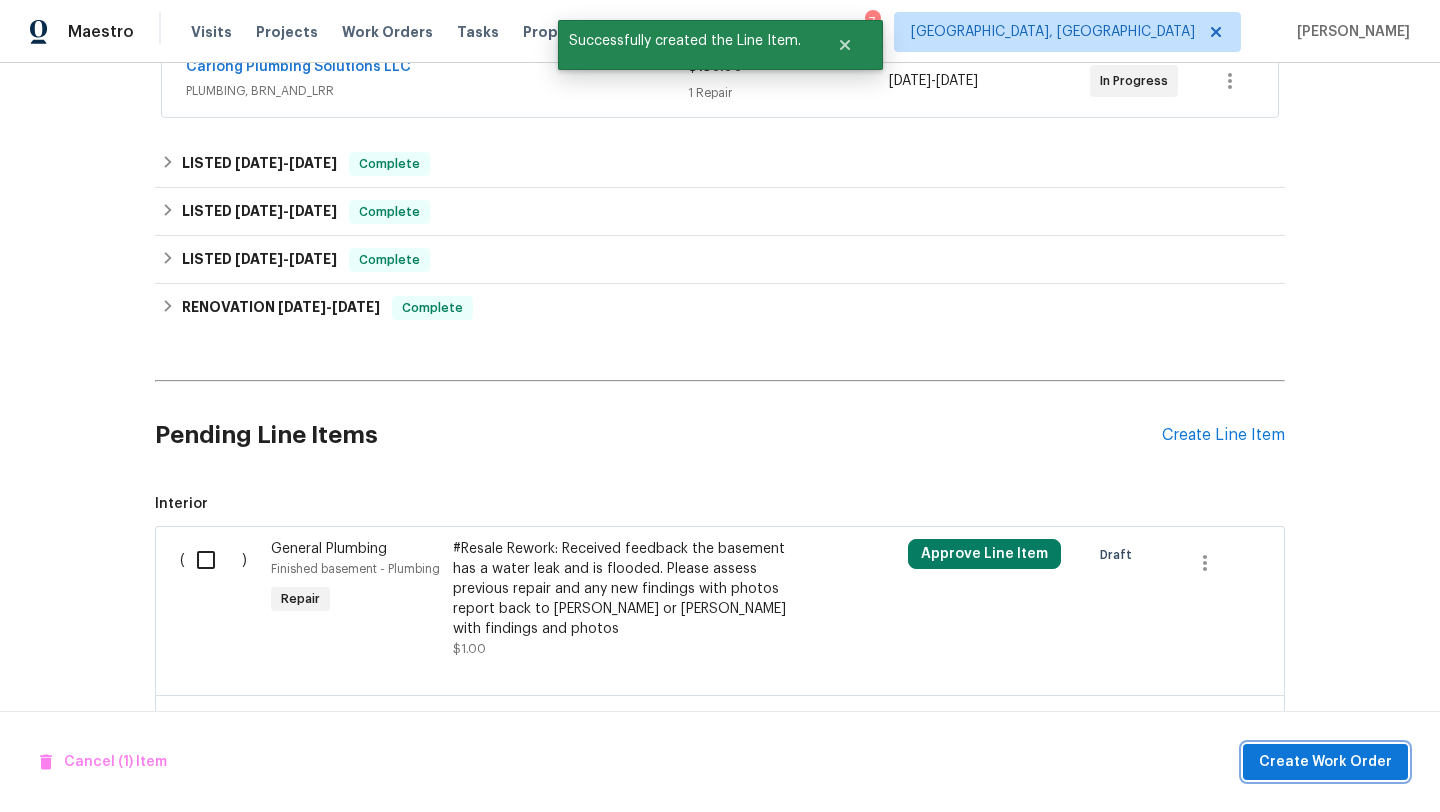 click on "Create Work Order" at bounding box center [1325, 762] 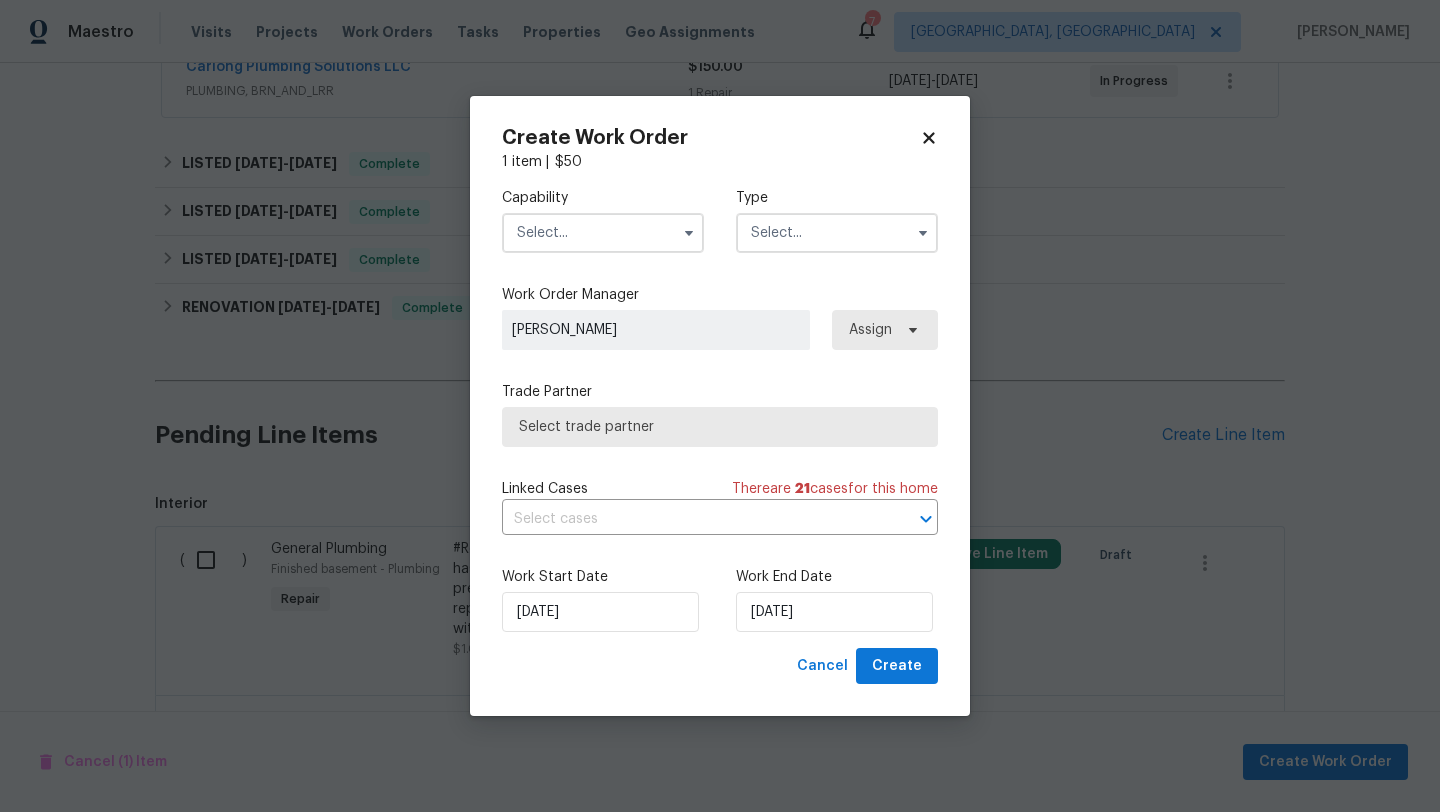 click at bounding box center [603, 233] 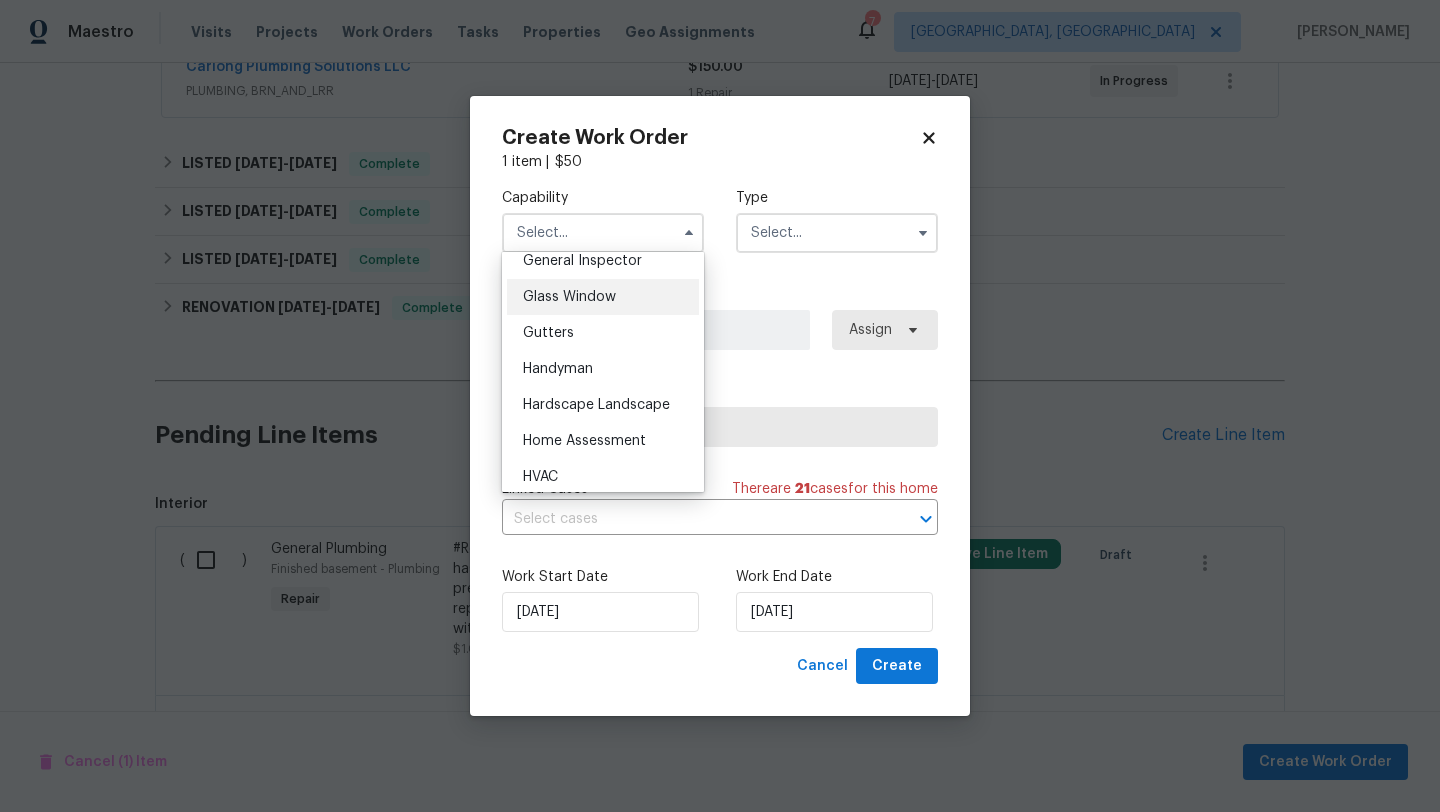 scroll, scrollTop: 1051, scrollLeft: 0, axis: vertical 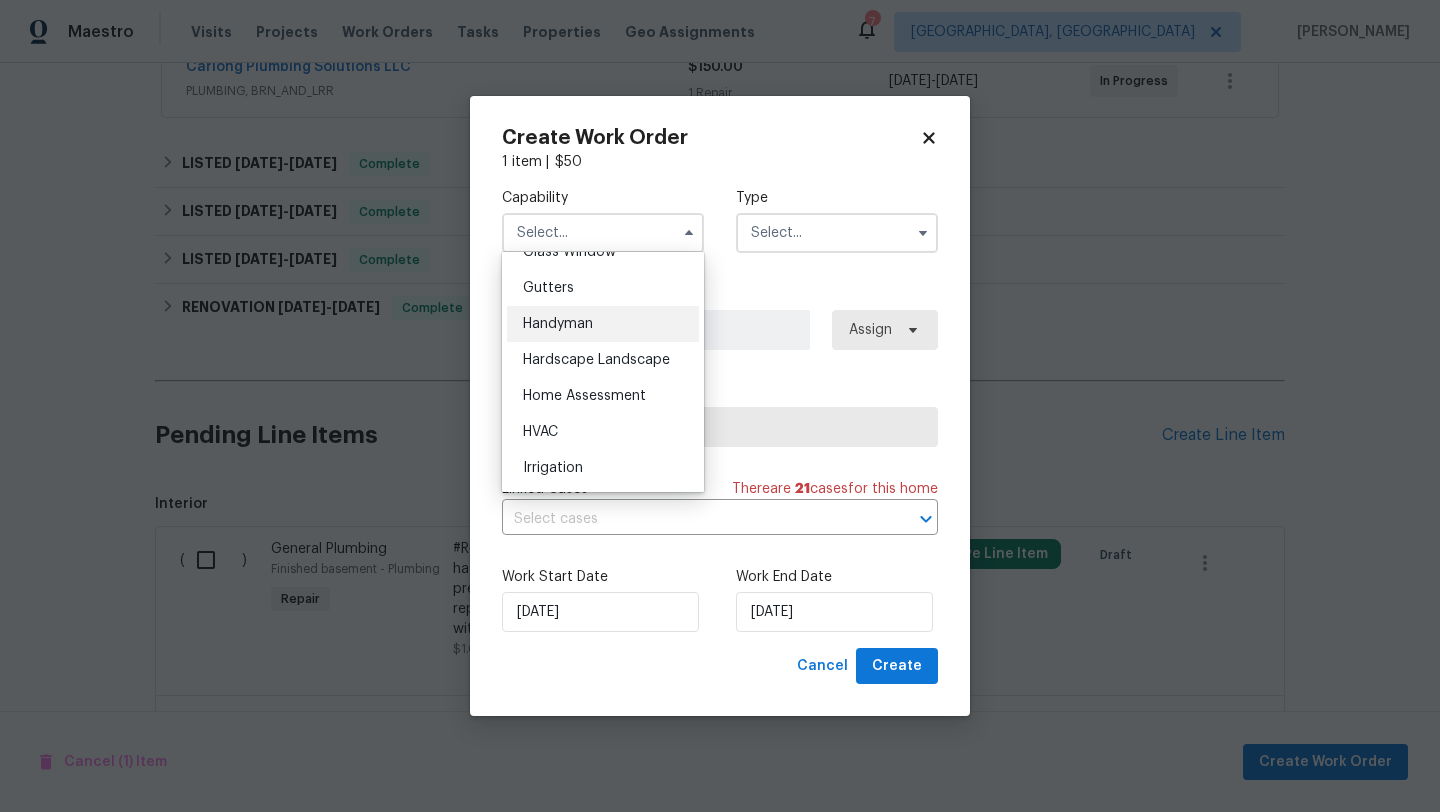 click on "Handyman" at bounding box center [558, 324] 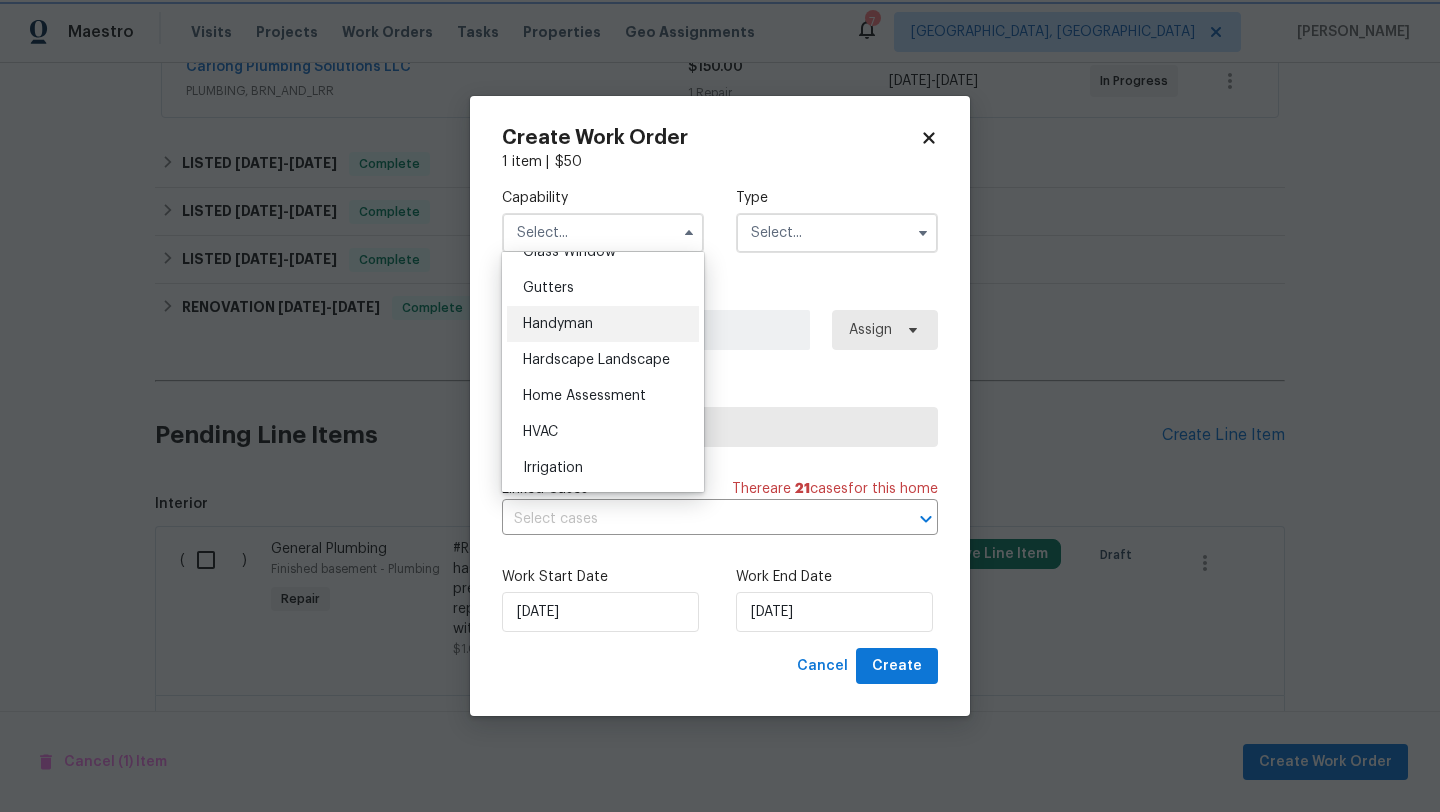 type on "Handyman" 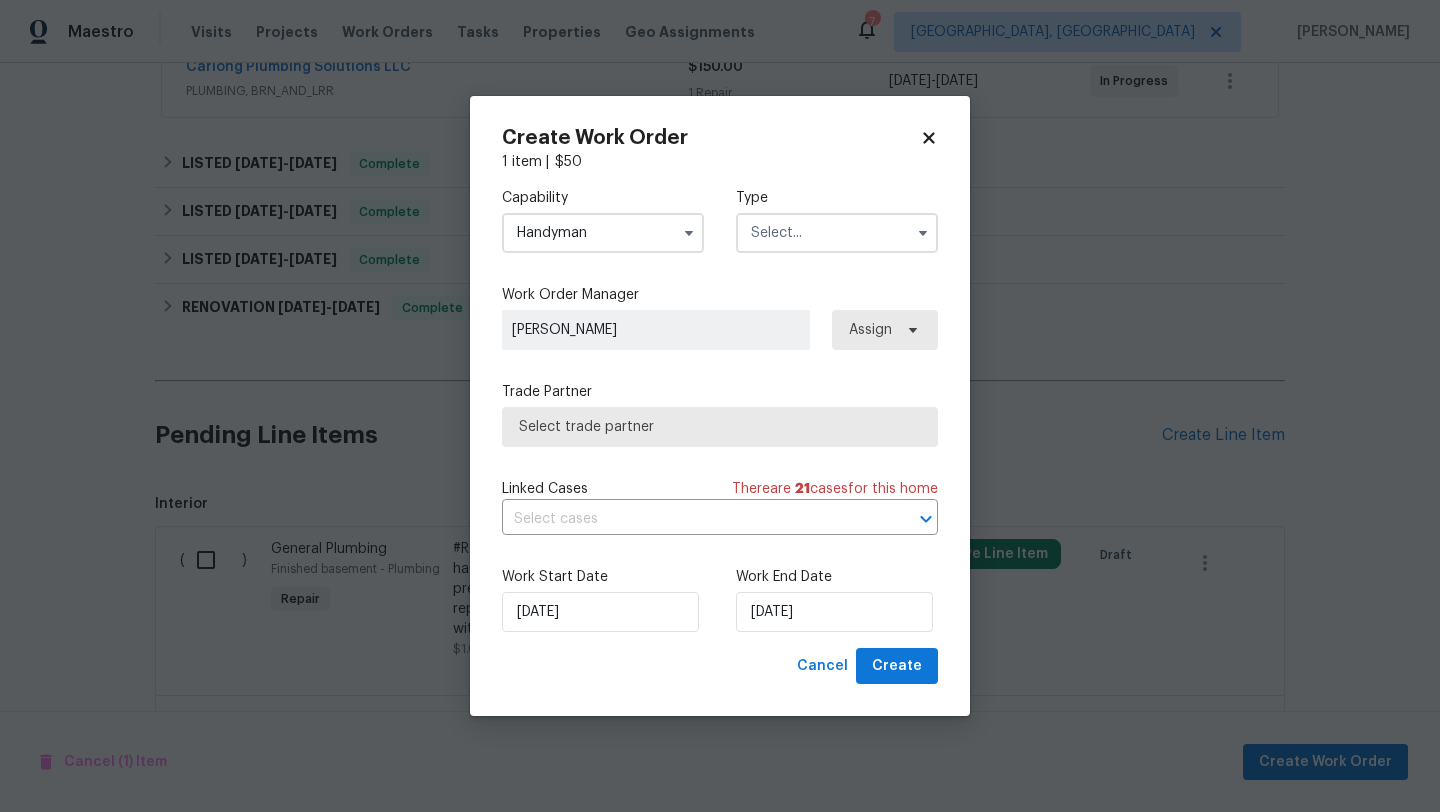 click at bounding box center (837, 233) 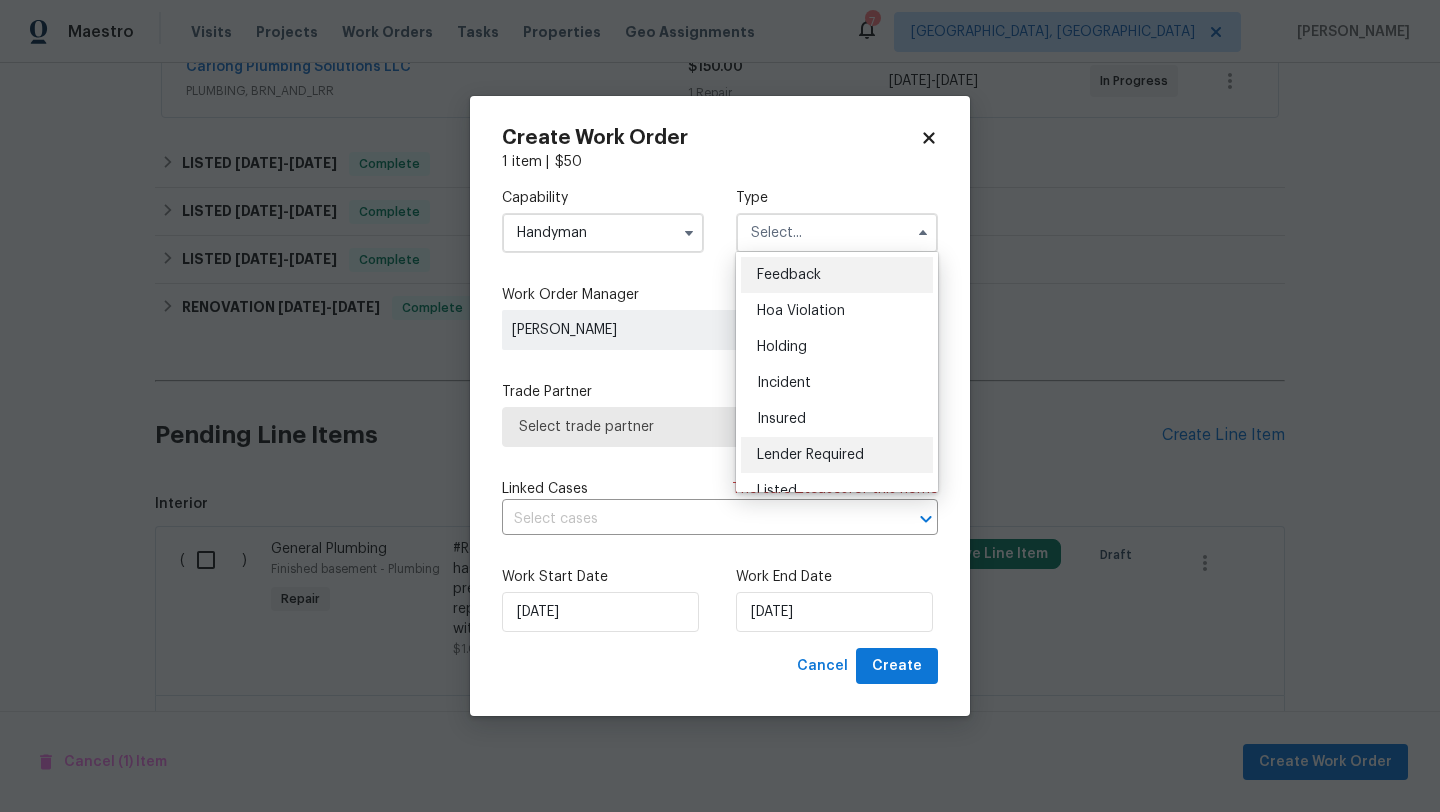 scroll, scrollTop: 50, scrollLeft: 0, axis: vertical 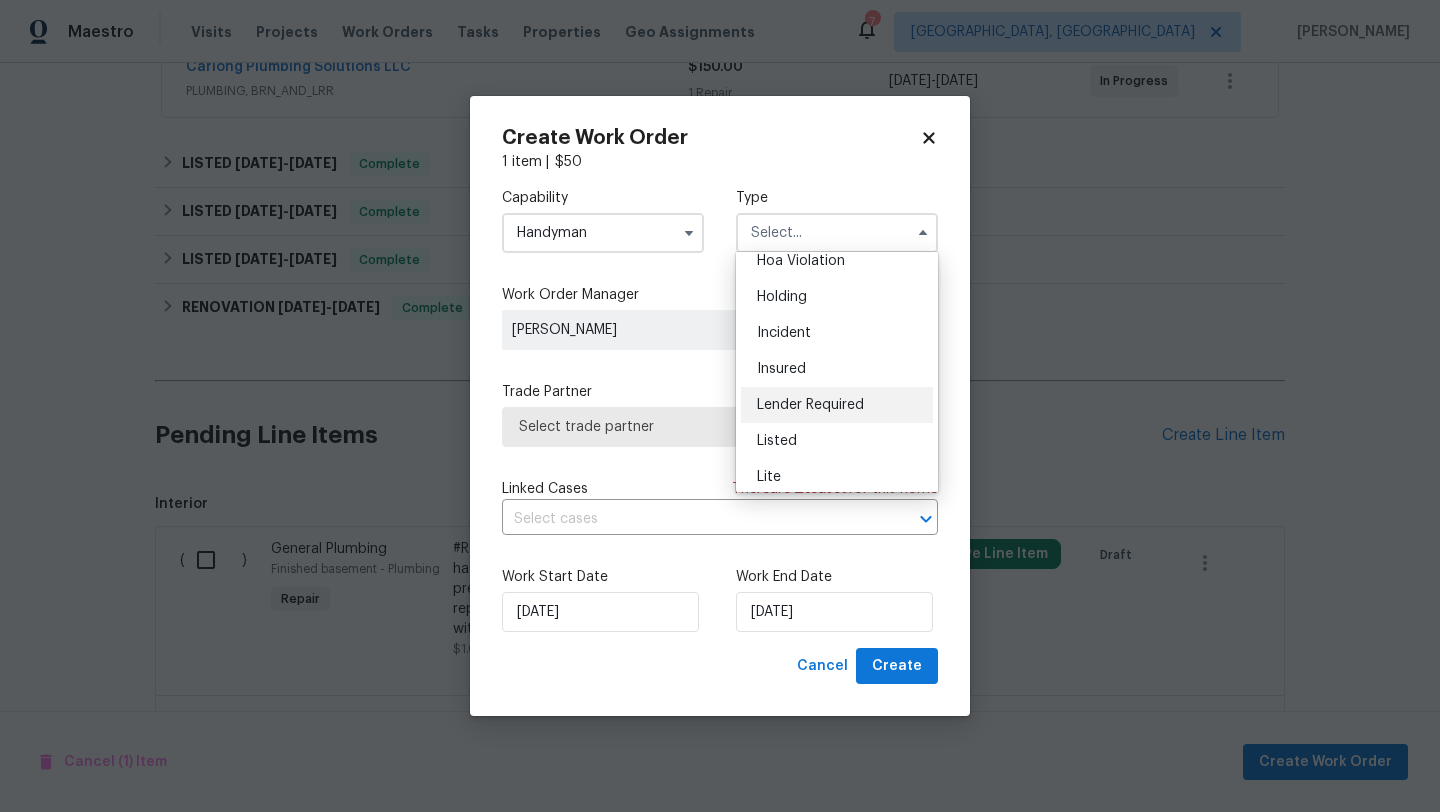 click on "Listed" at bounding box center [777, 441] 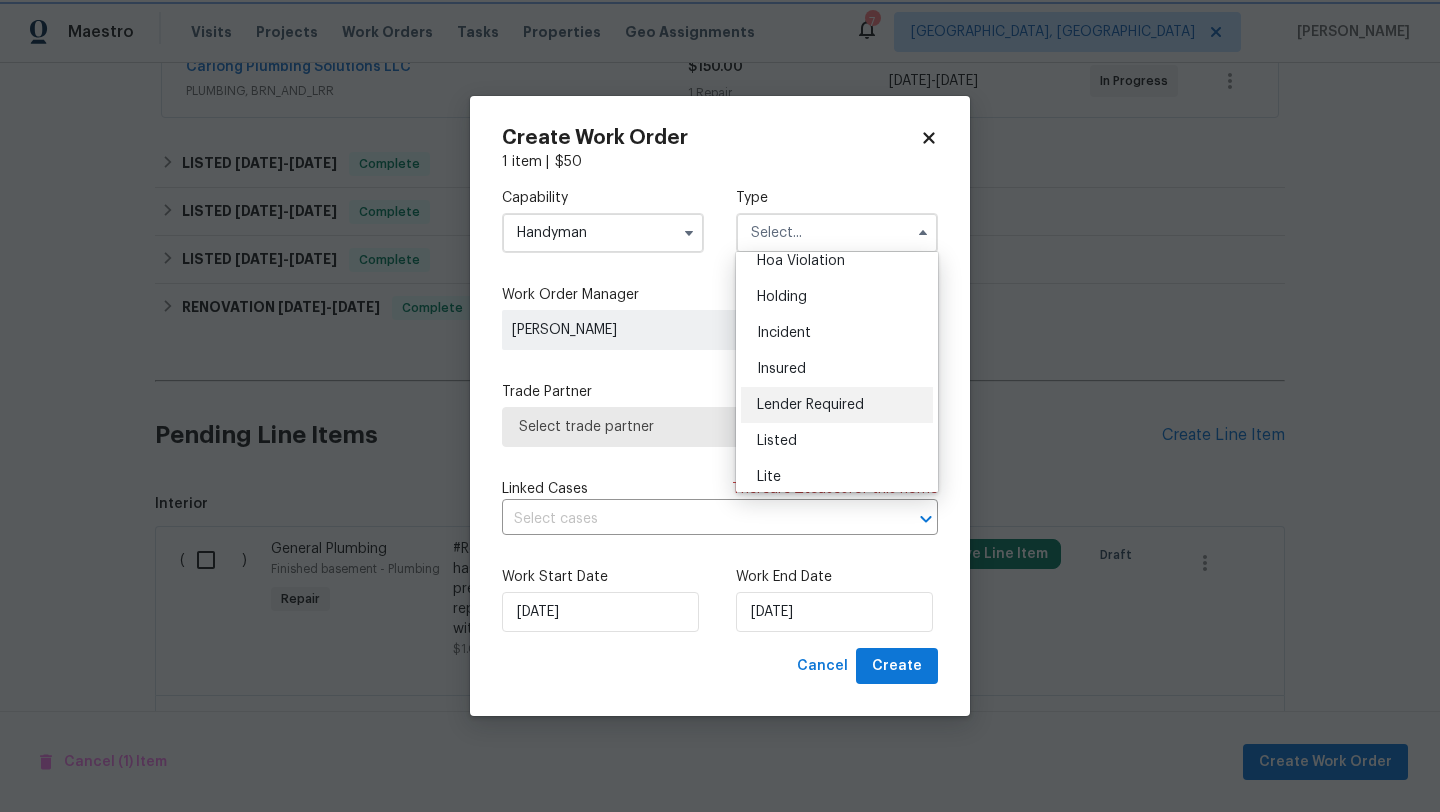 type on "Listed" 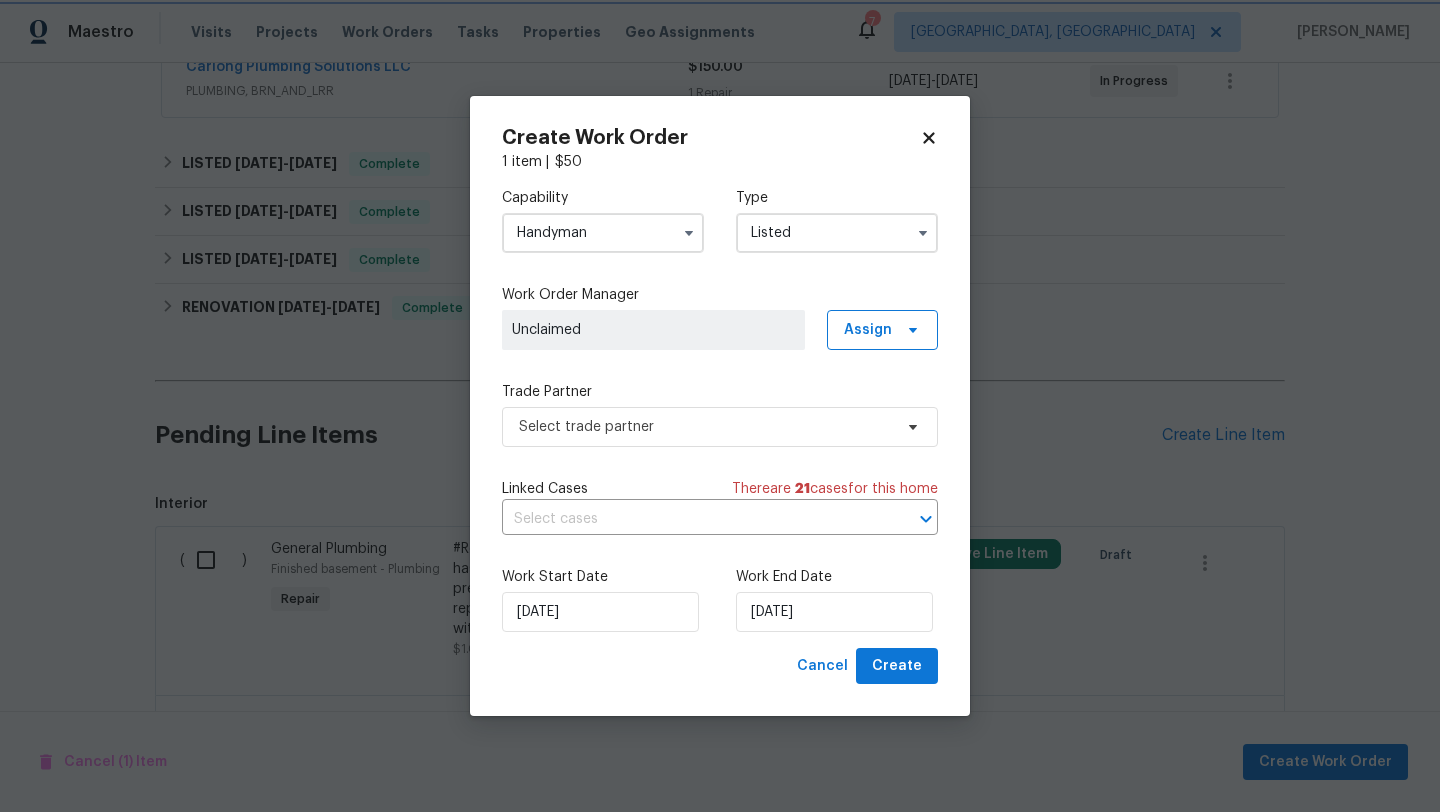 scroll, scrollTop: 0, scrollLeft: 0, axis: both 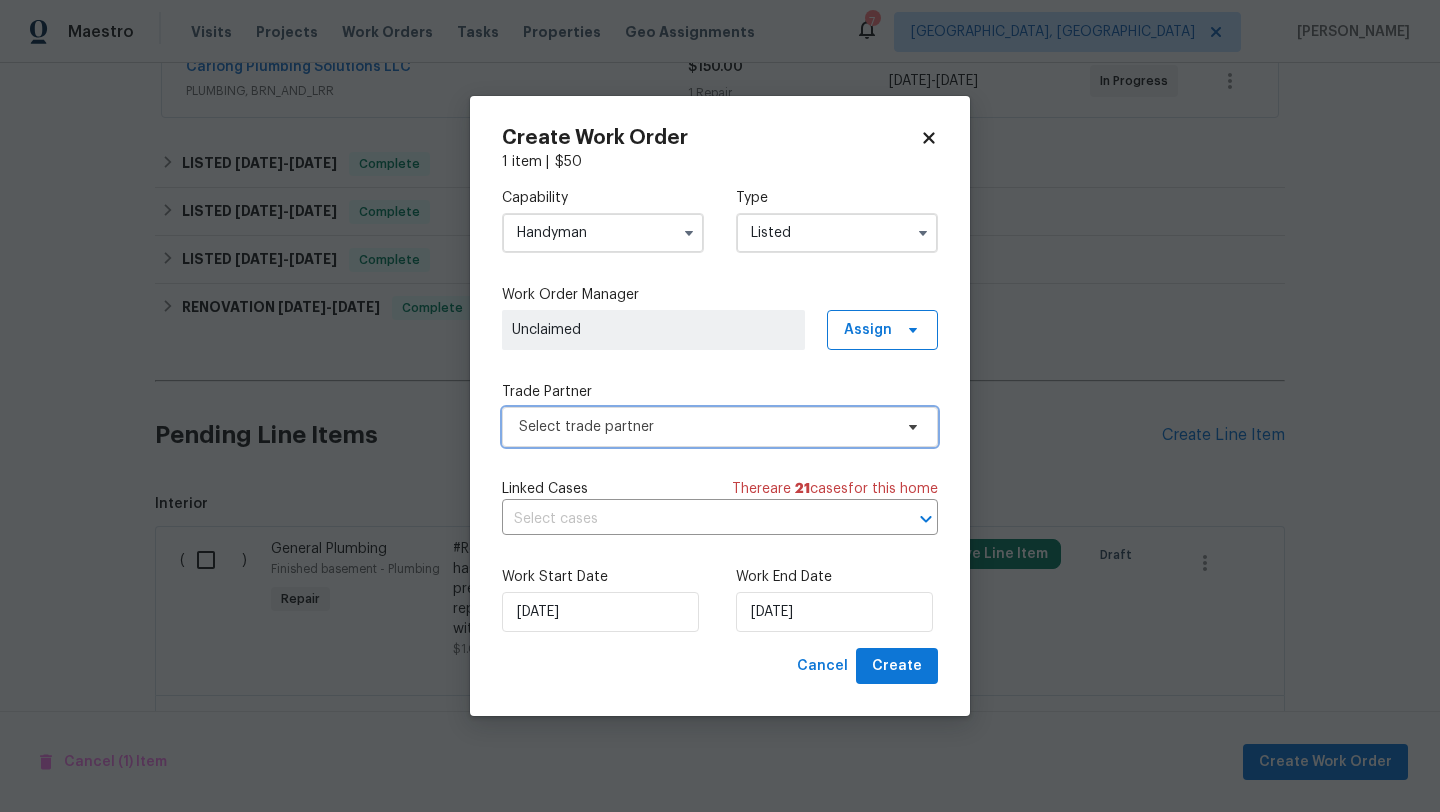 click on "Select trade partner" at bounding box center (720, 427) 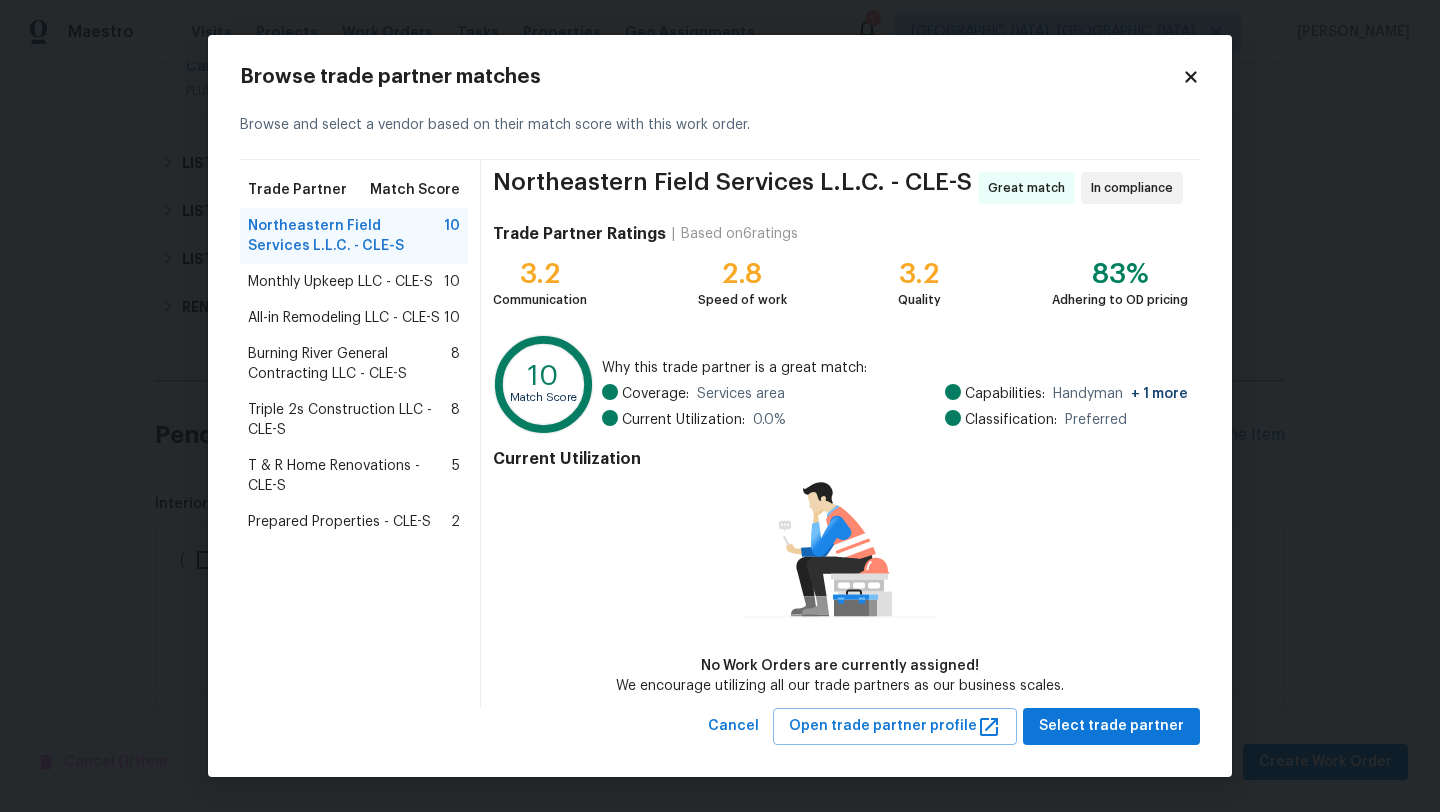 click on "Triple 2s Construction LLC - CLE-S" at bounding box center (349, 420) 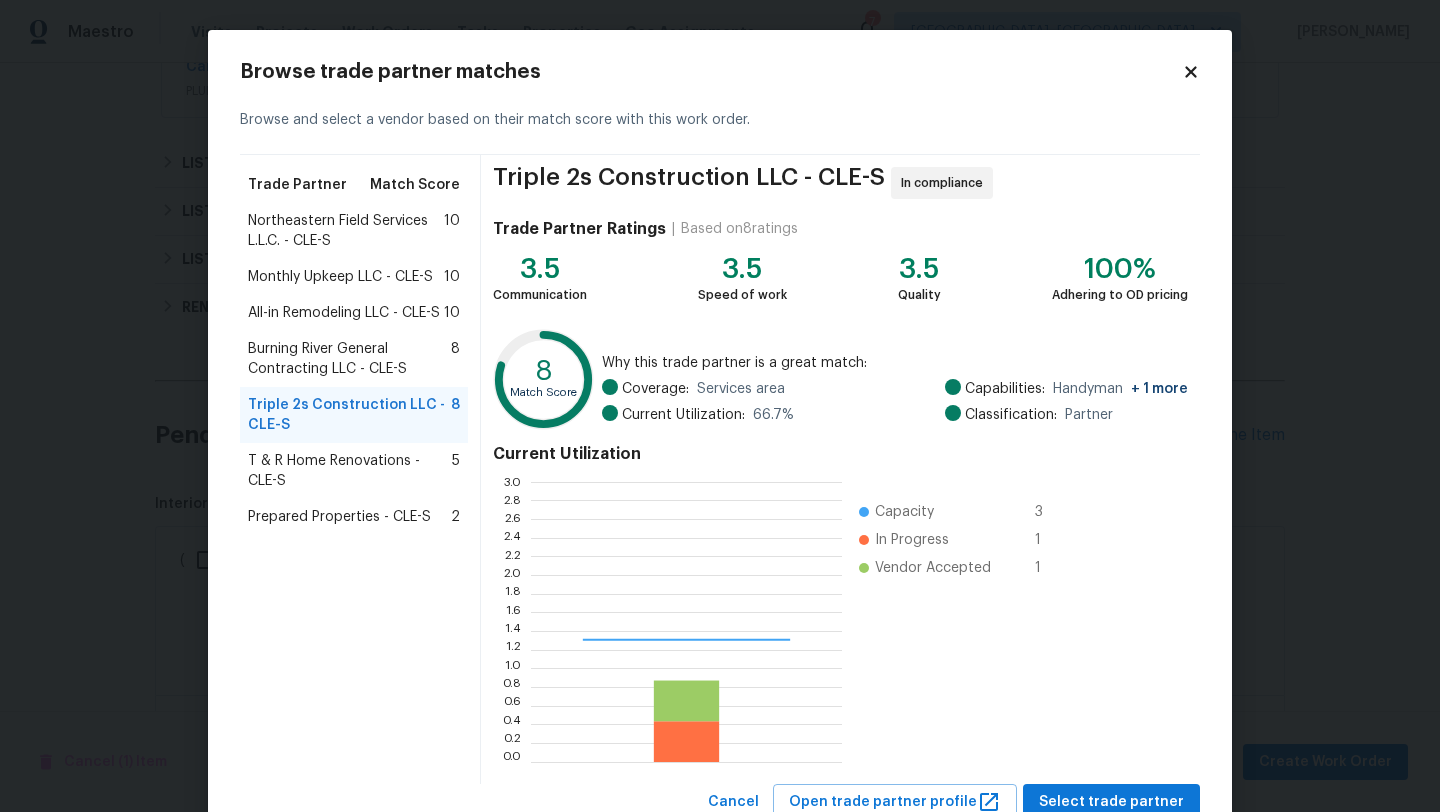 scroll, scrollTop: 2, scrollLeft: 1, axis: both 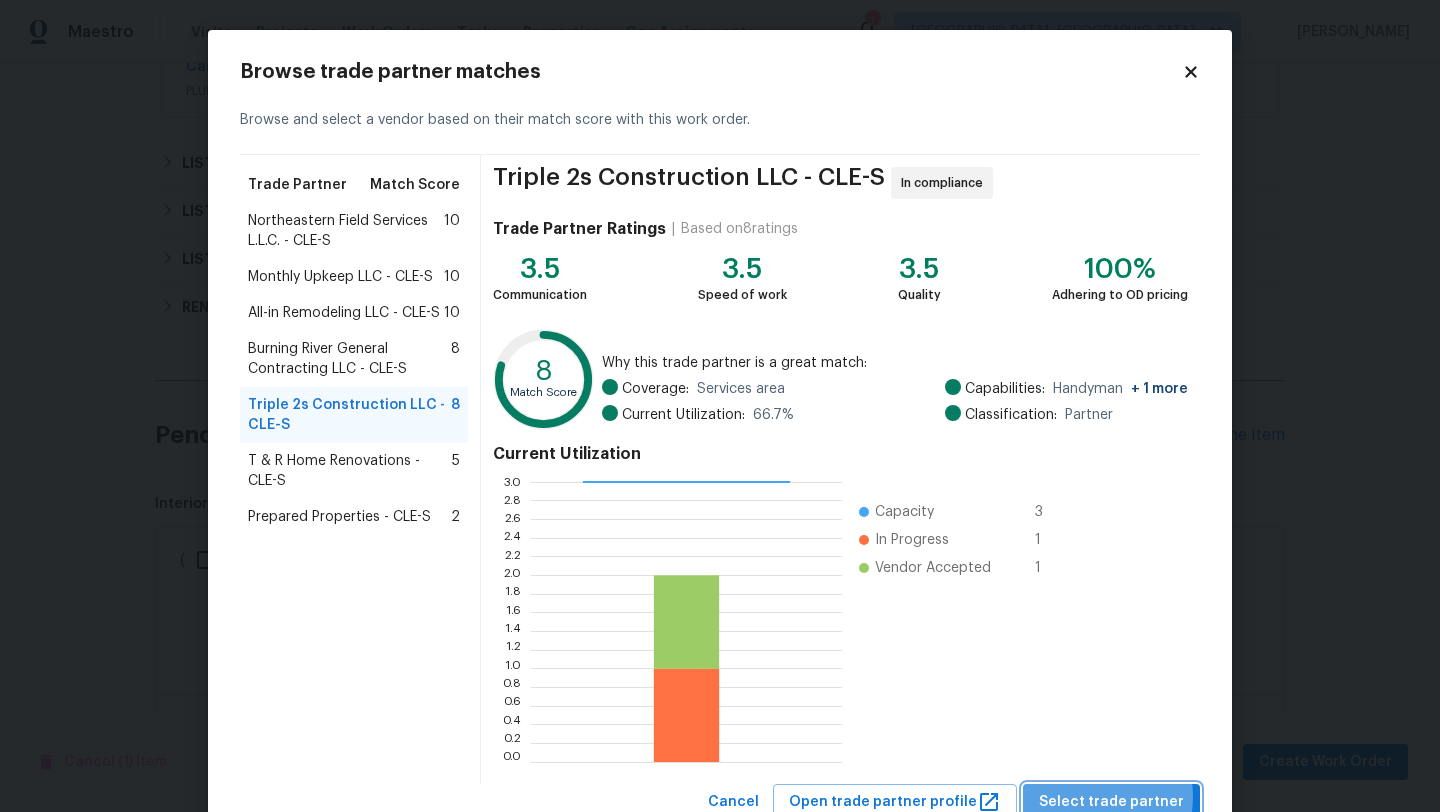 click on "Select trade partner" at bounding box center (1111, 802) 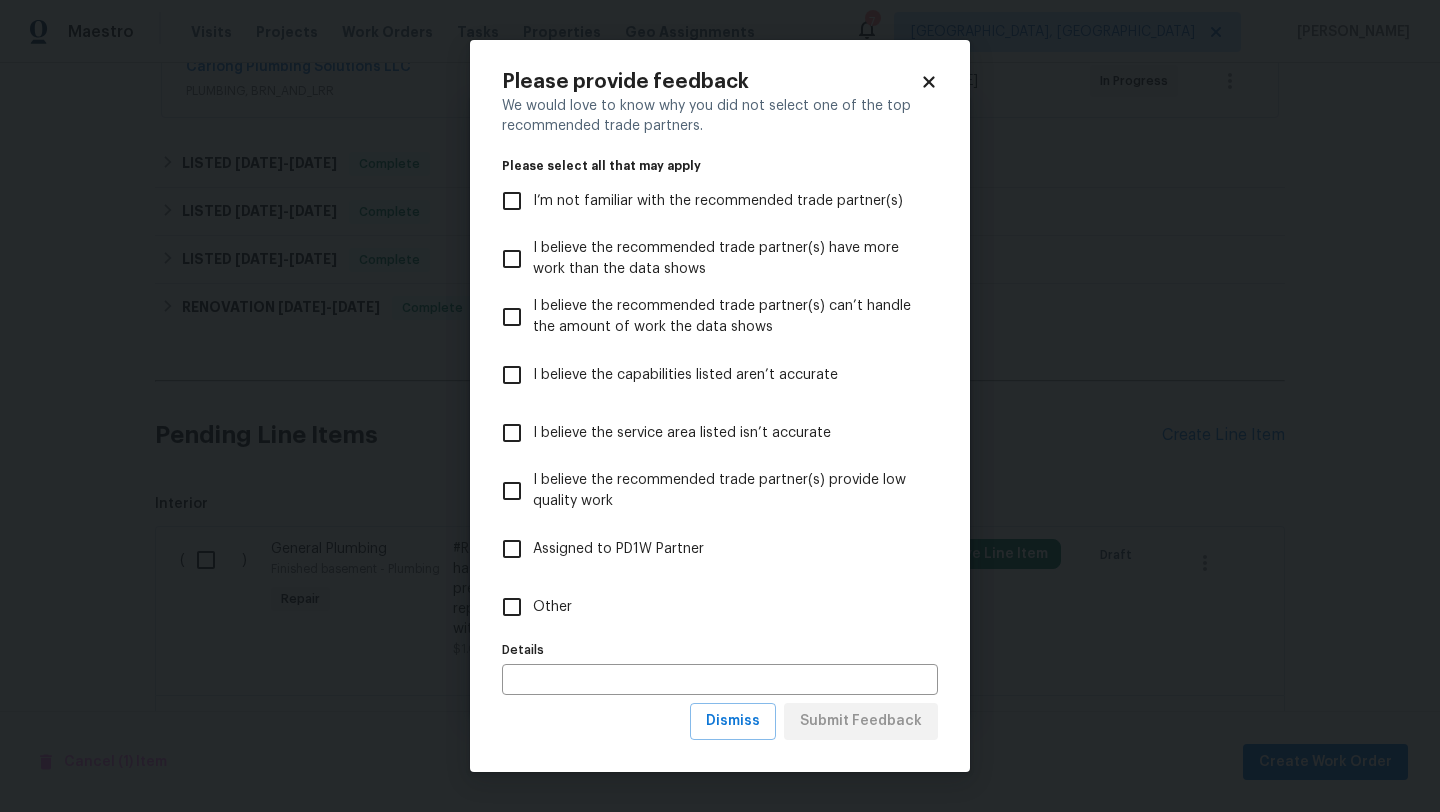 click on "Other" at bounding box center (512, 607) 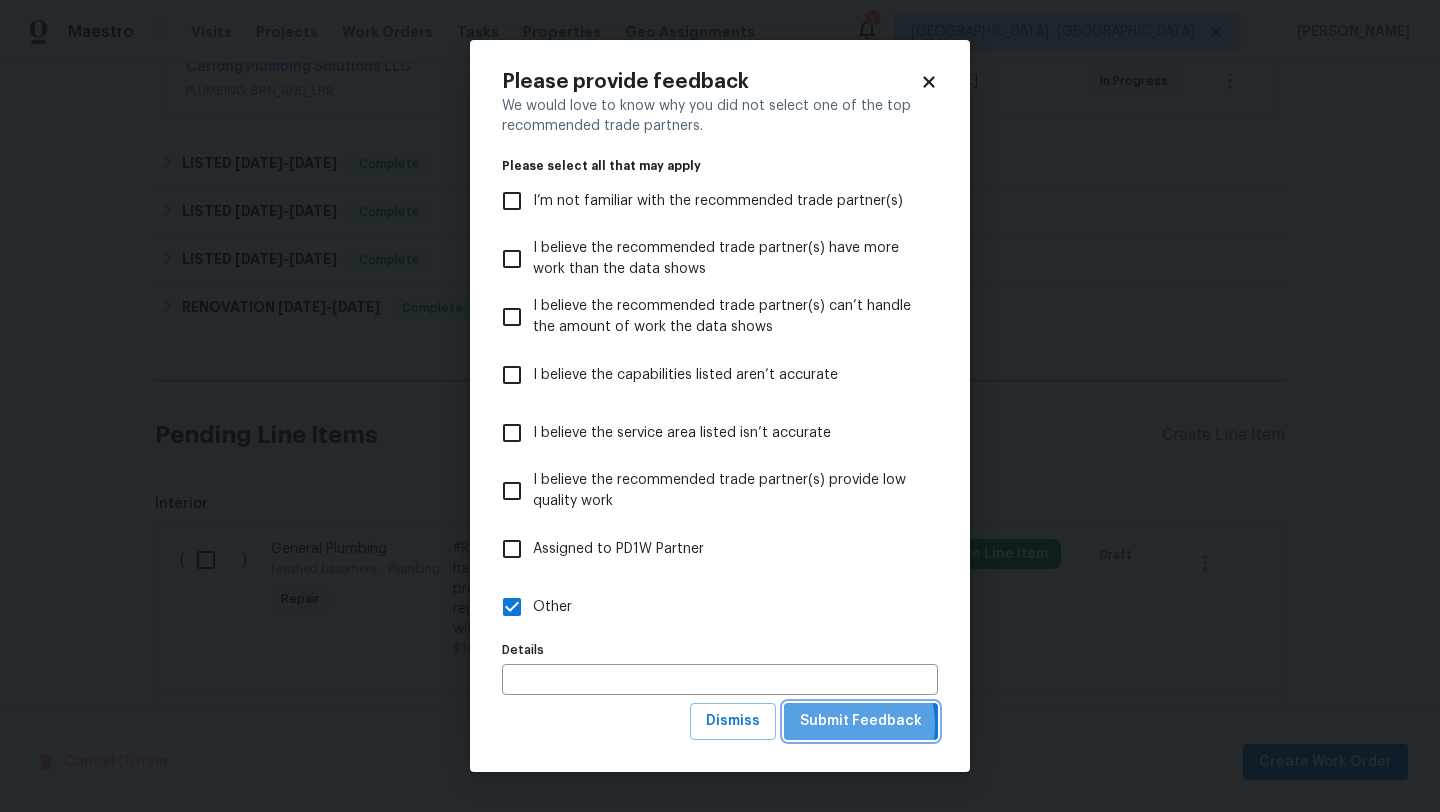 click on "Submit Feedback" at bounding box center (861, 721) 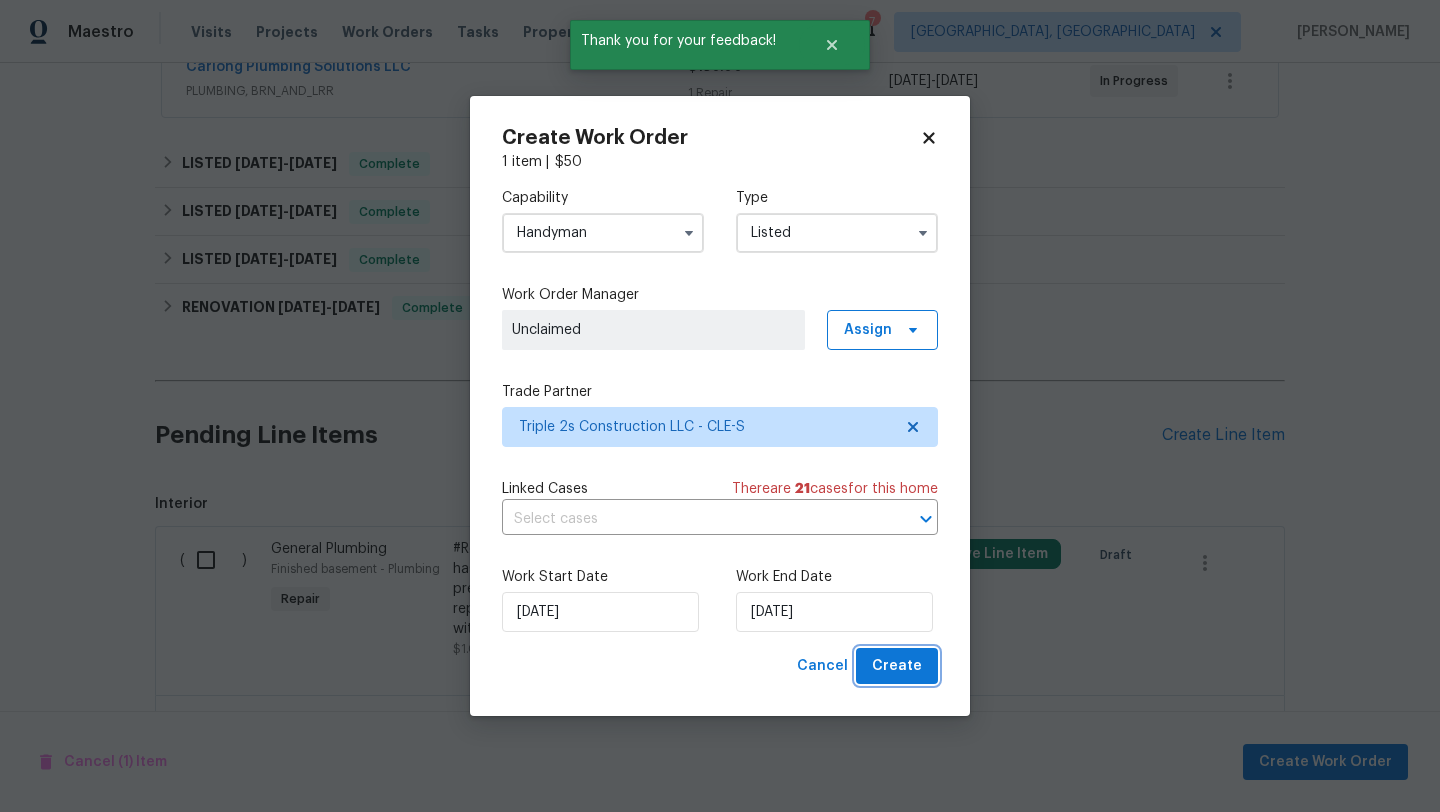 click on "Create" at bounding box center [897, 666] 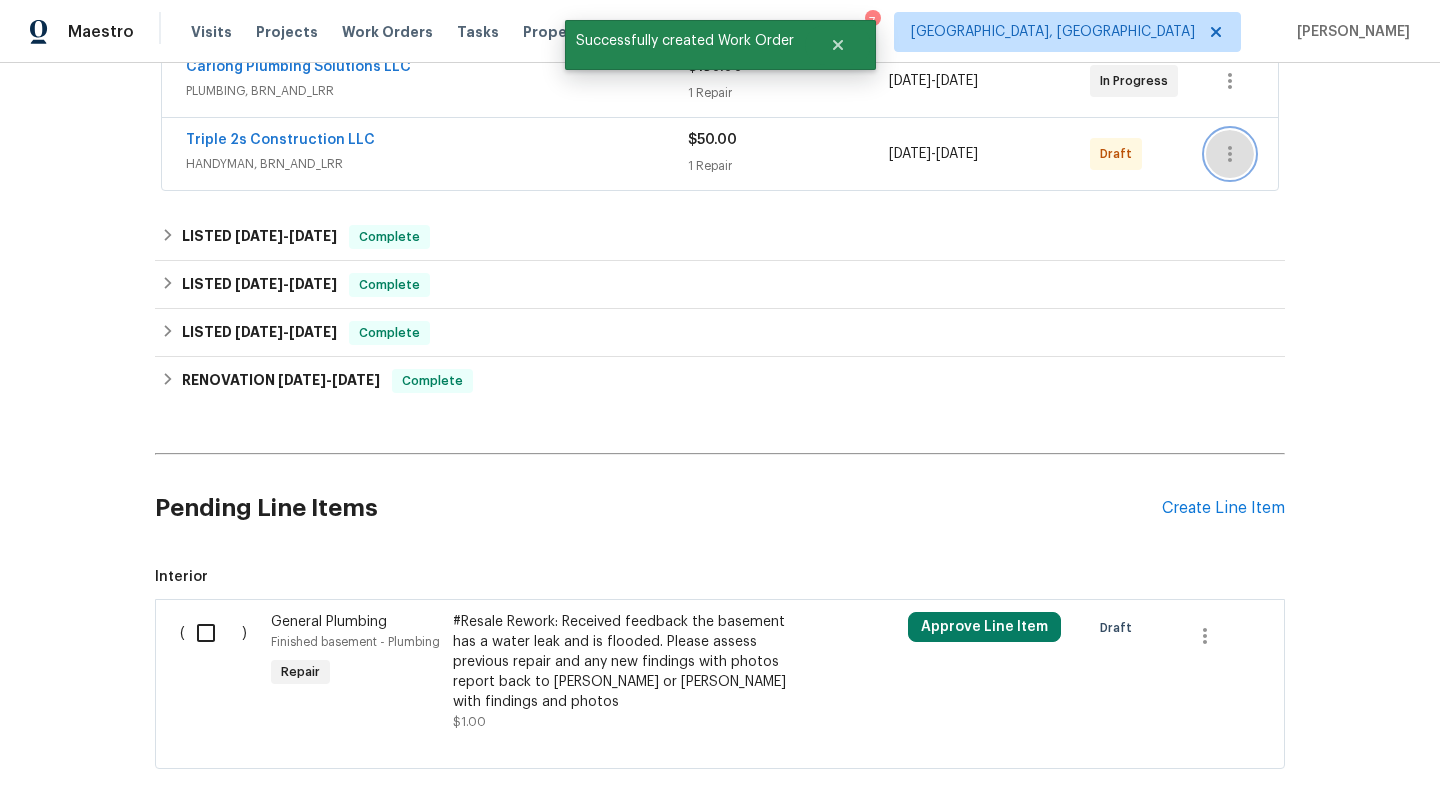 click 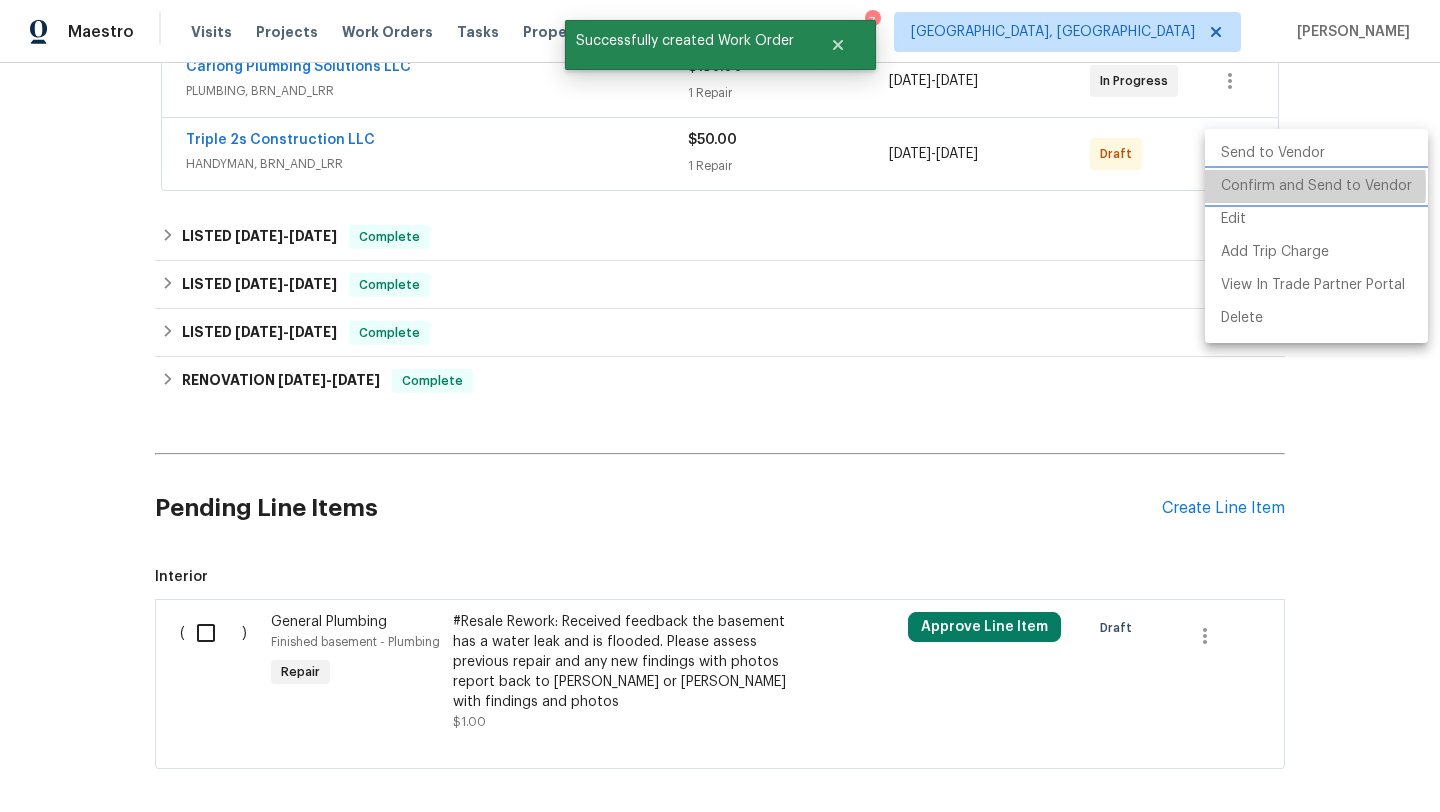 click on "Confirm and Send to Vendor" at bounding box center (1316, 186) 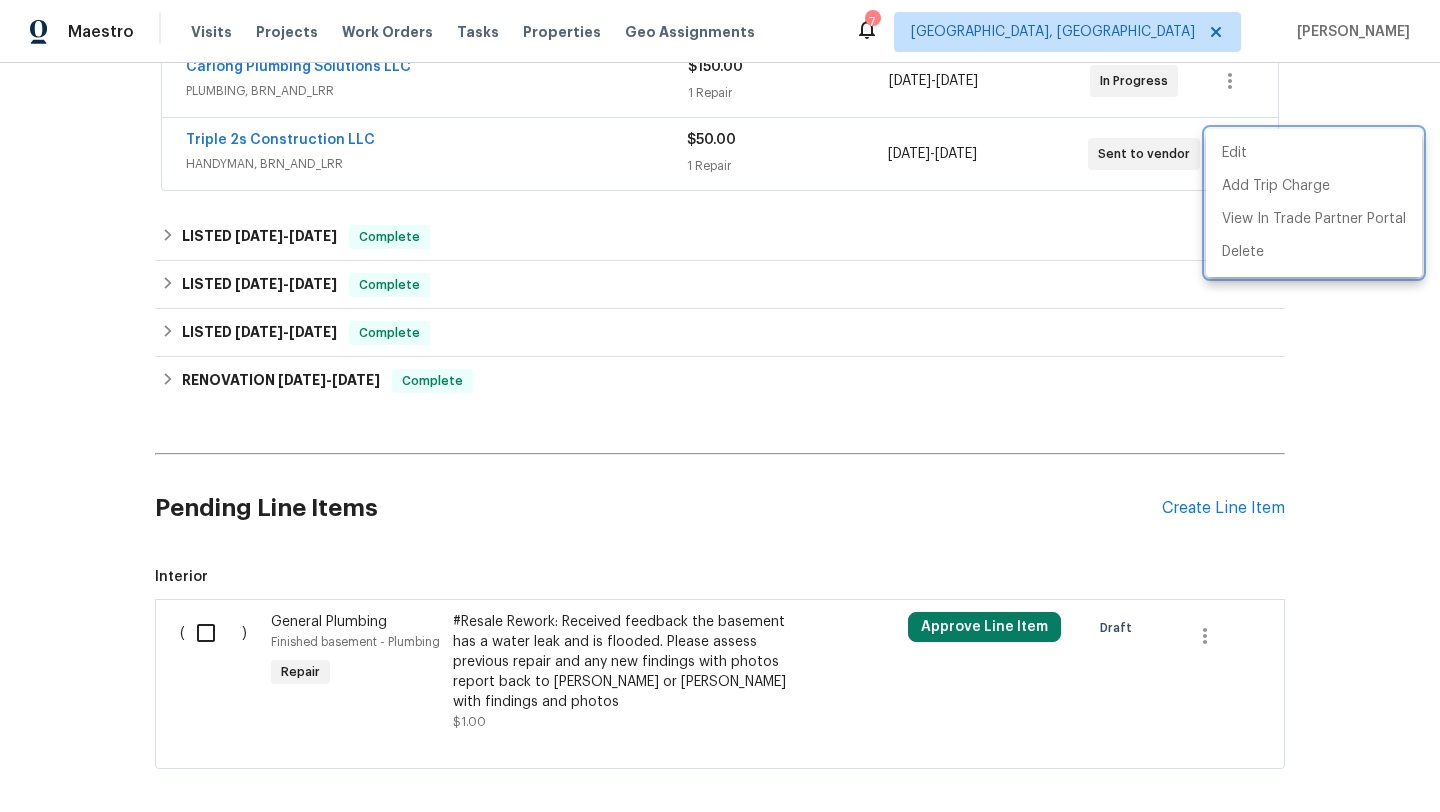click at bounding box center [720, 406] 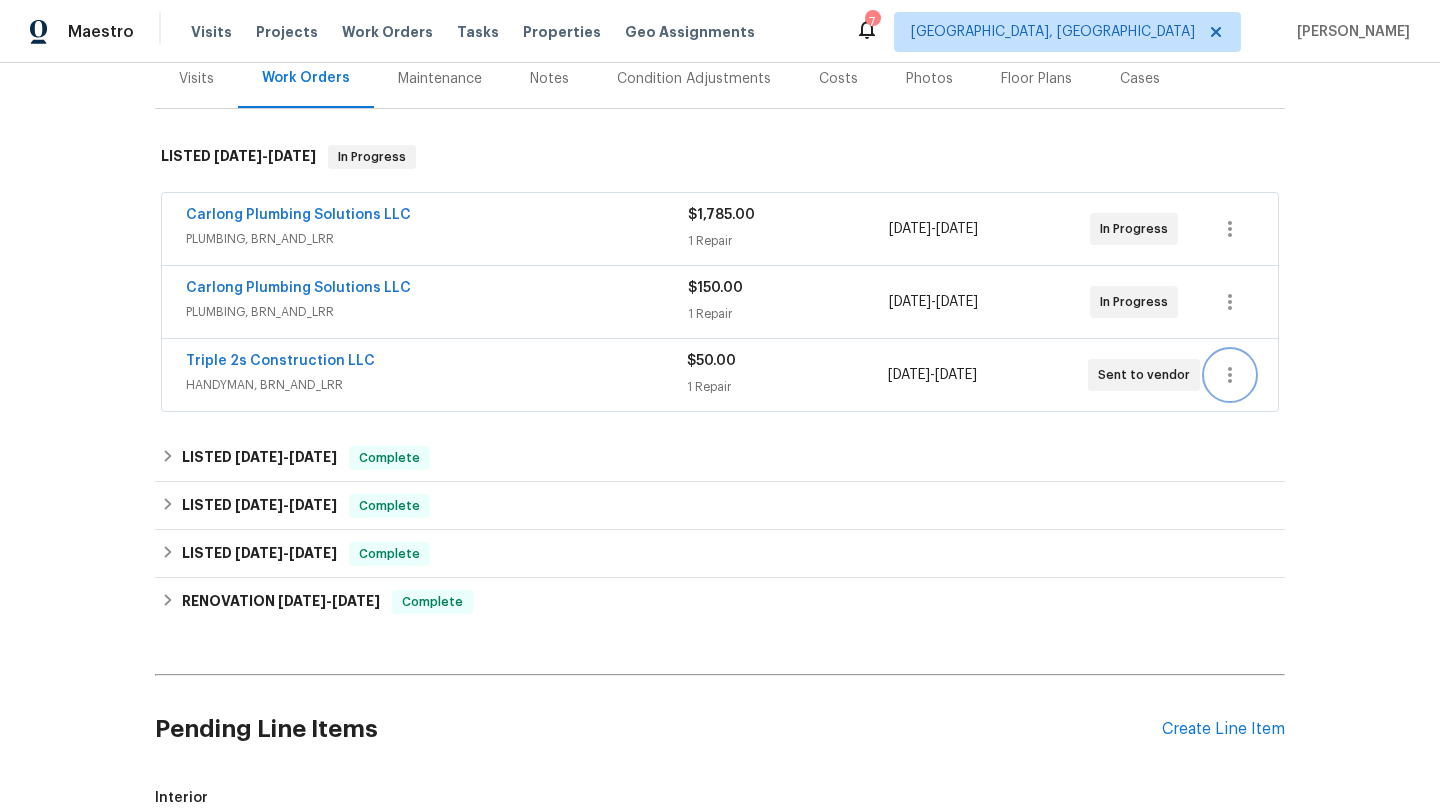 scroll, scrollTop: 0, scrollLeft: 0, axis: both 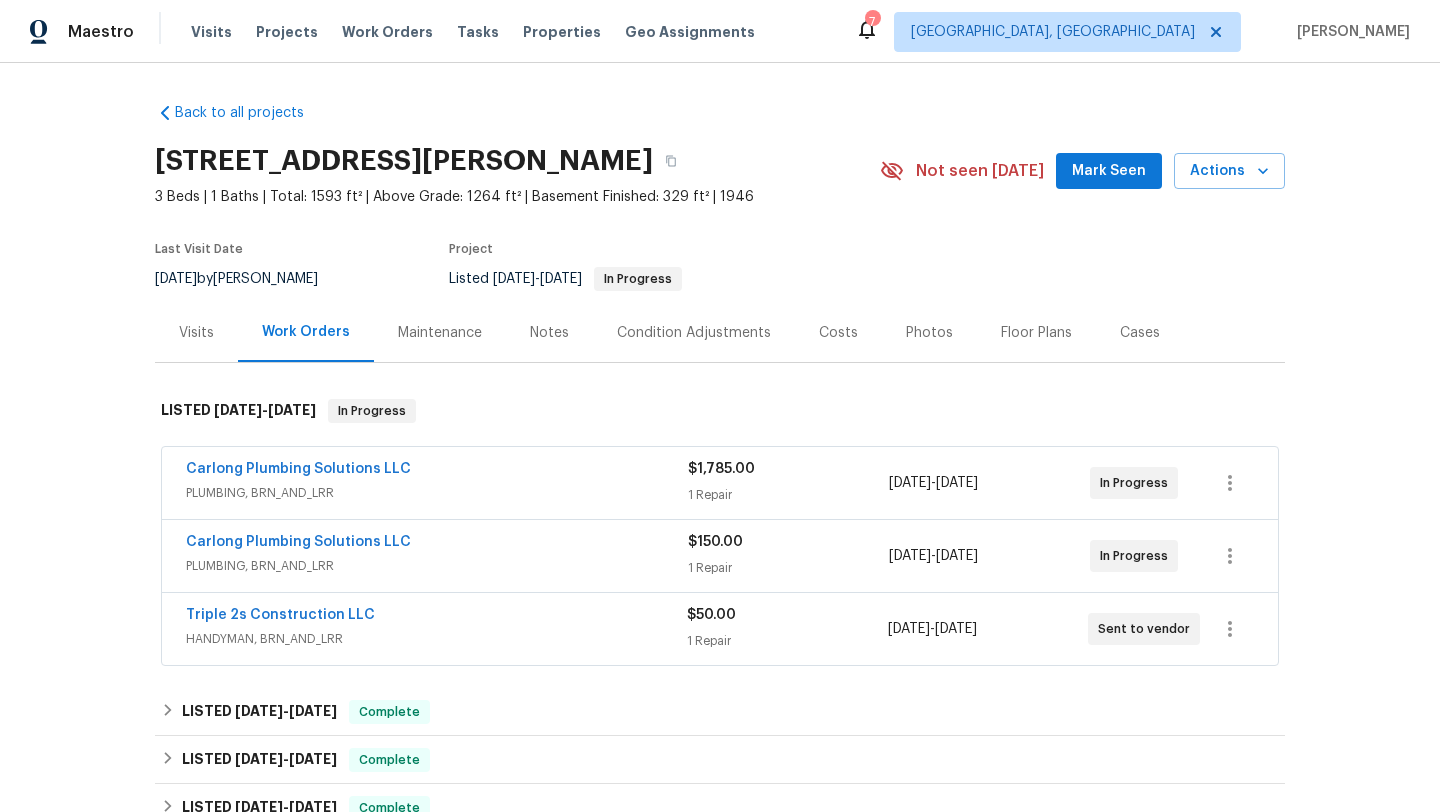 click on "Mark Seen" at bounding box center (1109, 171) 